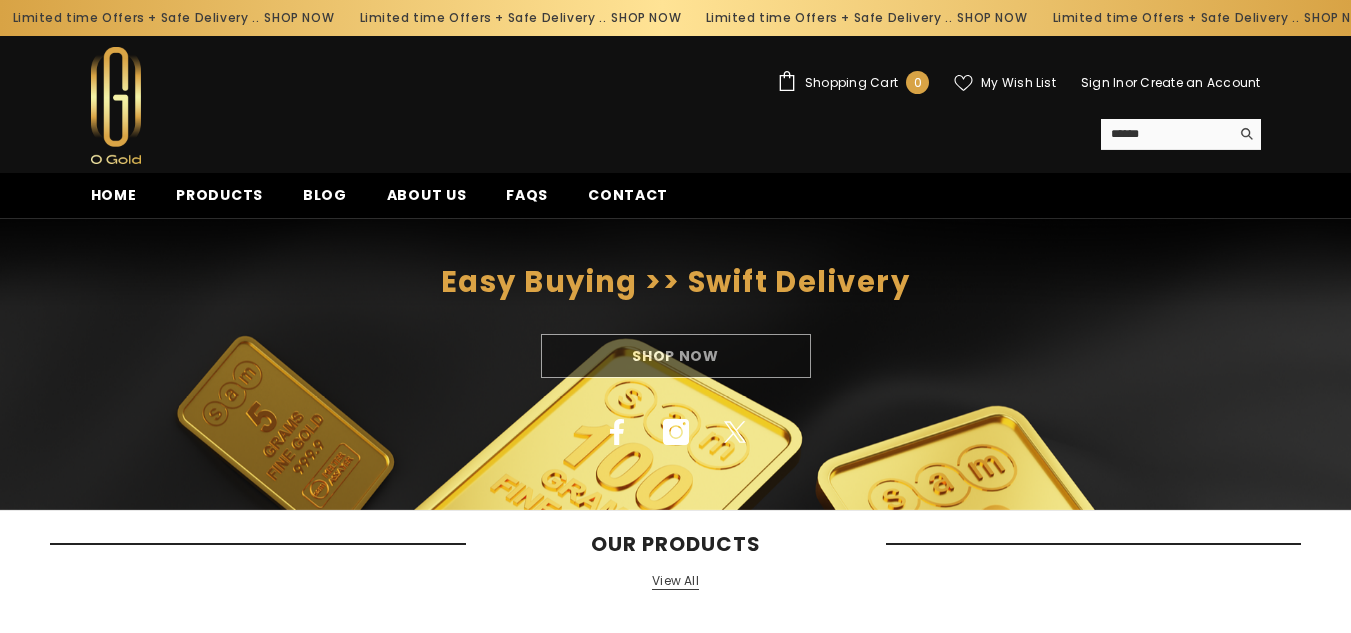 scroll, scrollTop: 0, scrollLeft: 0, axis: both 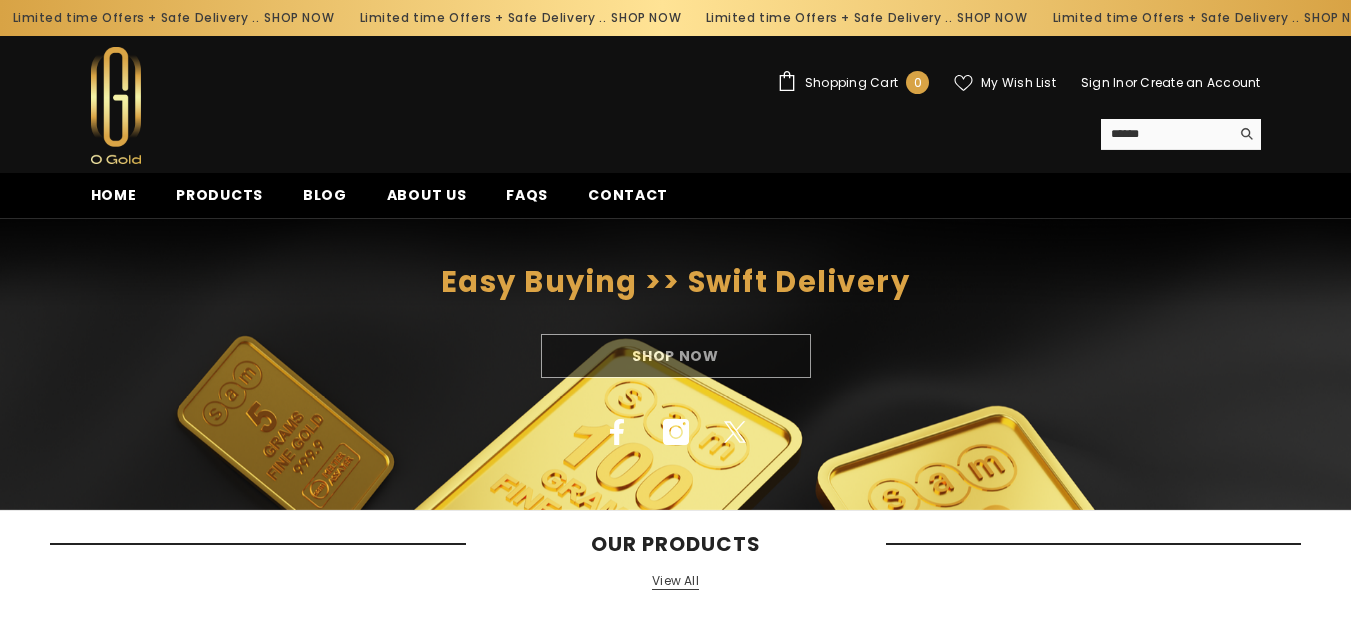 click on "Shop Now" at bounding box center (675, 356) 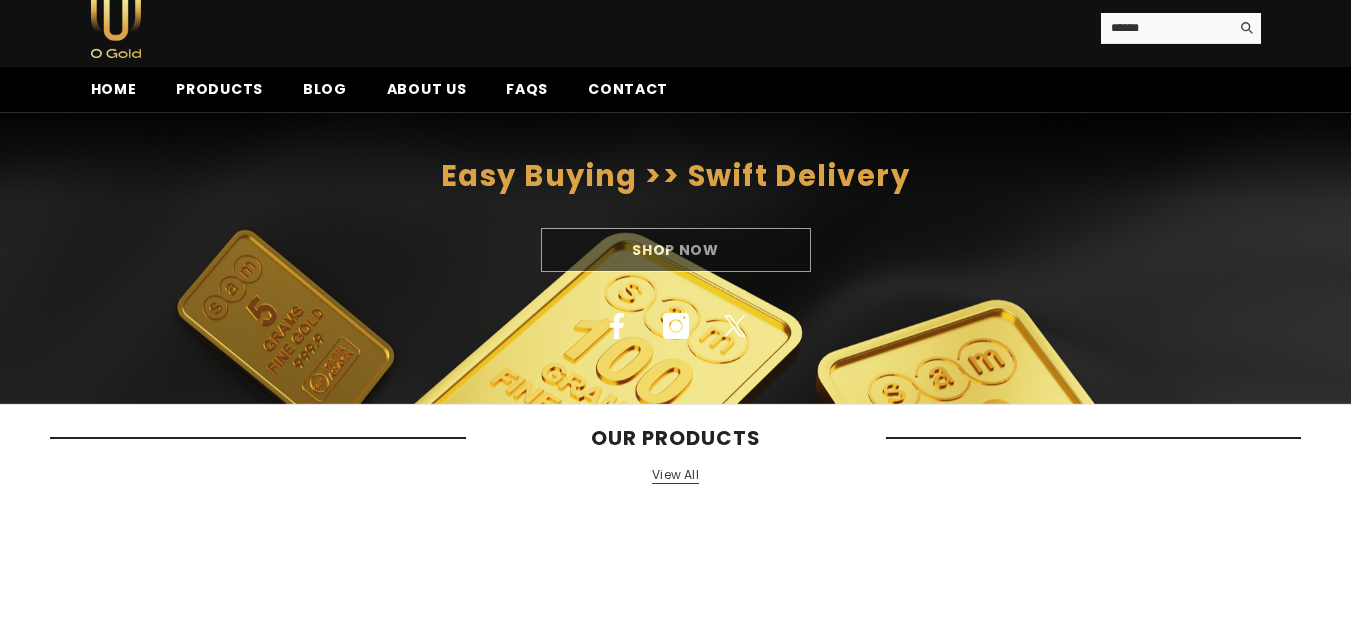 scroll, scrollTop: 200, scrollLeft: 0, axis: vertical 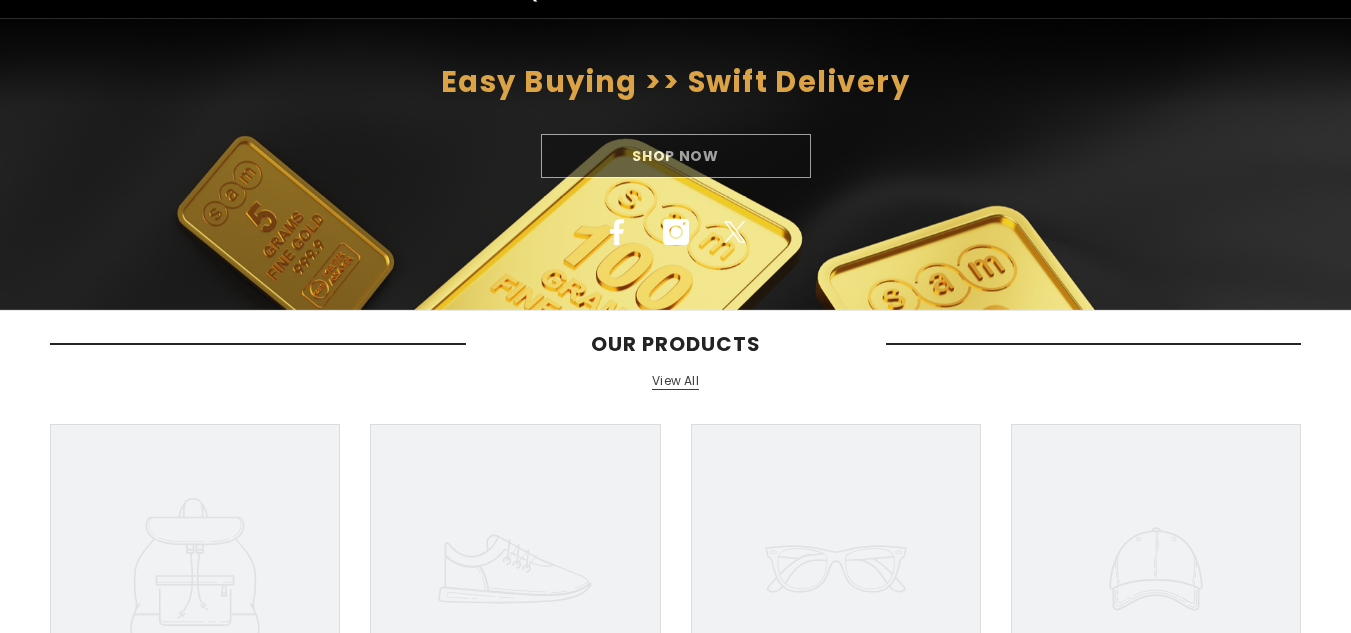 click on "View All" at bounding box center [675, 381] 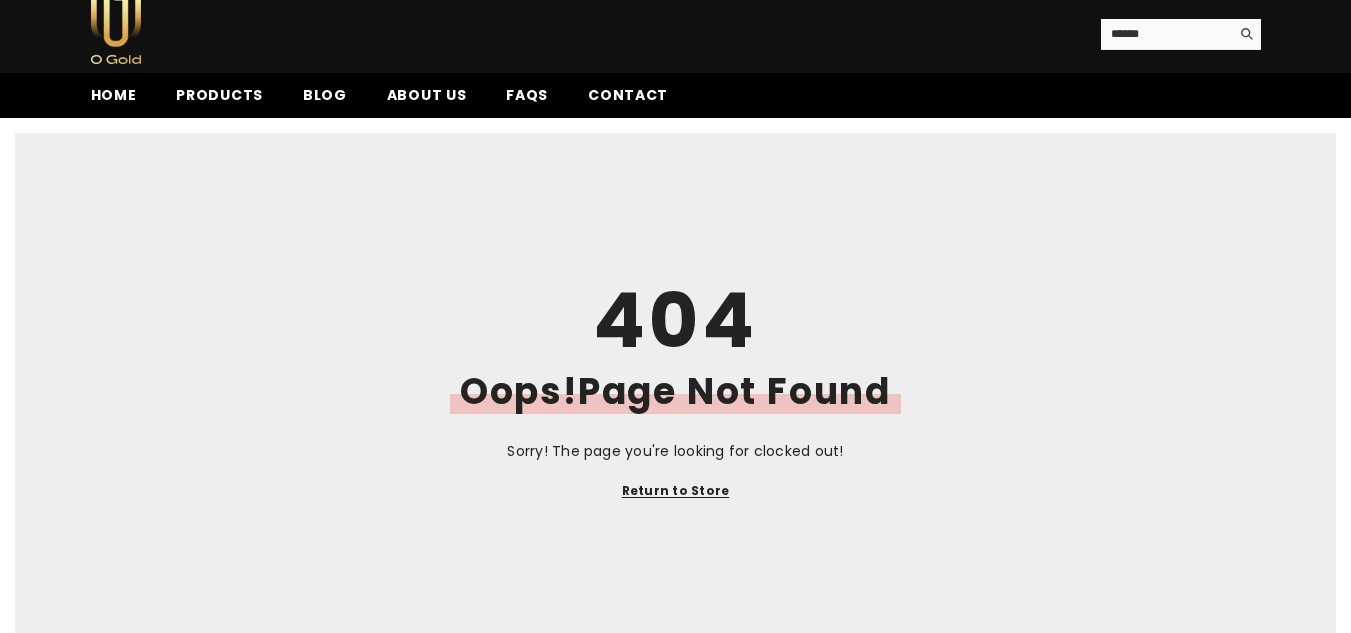 scroll, scrollTop: 0, scrollLeft: 0, axis: both 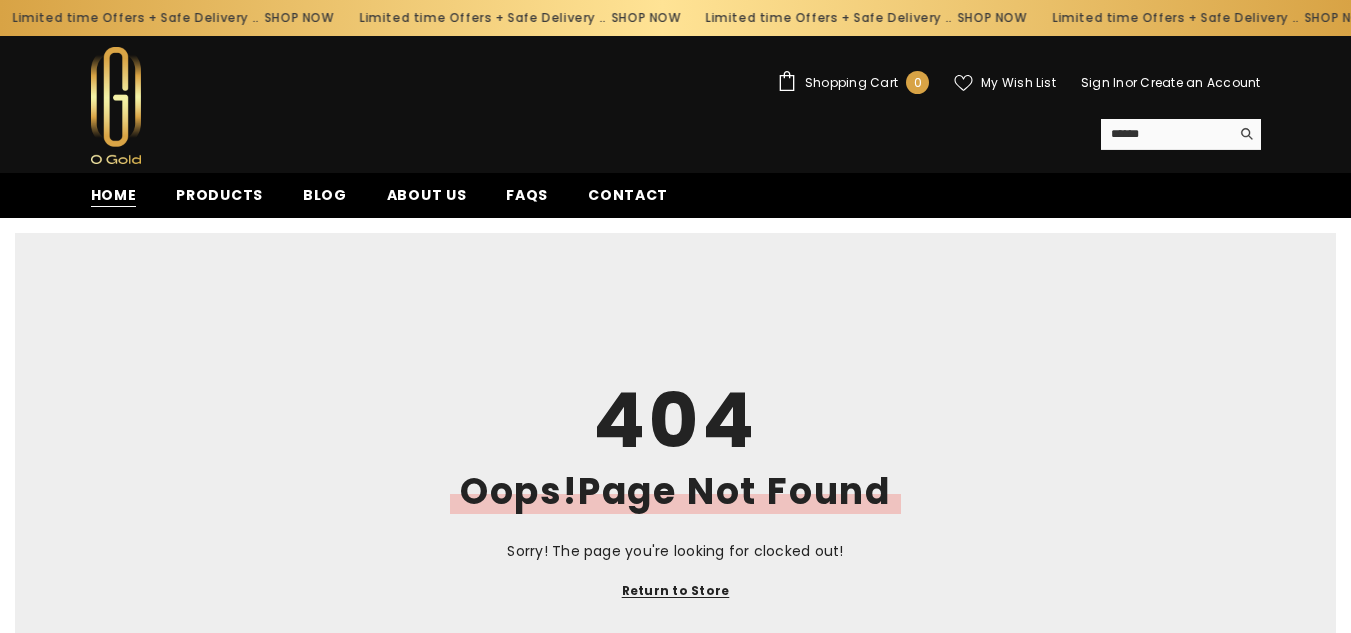 click on "Home" at bounding box center (114, 195) 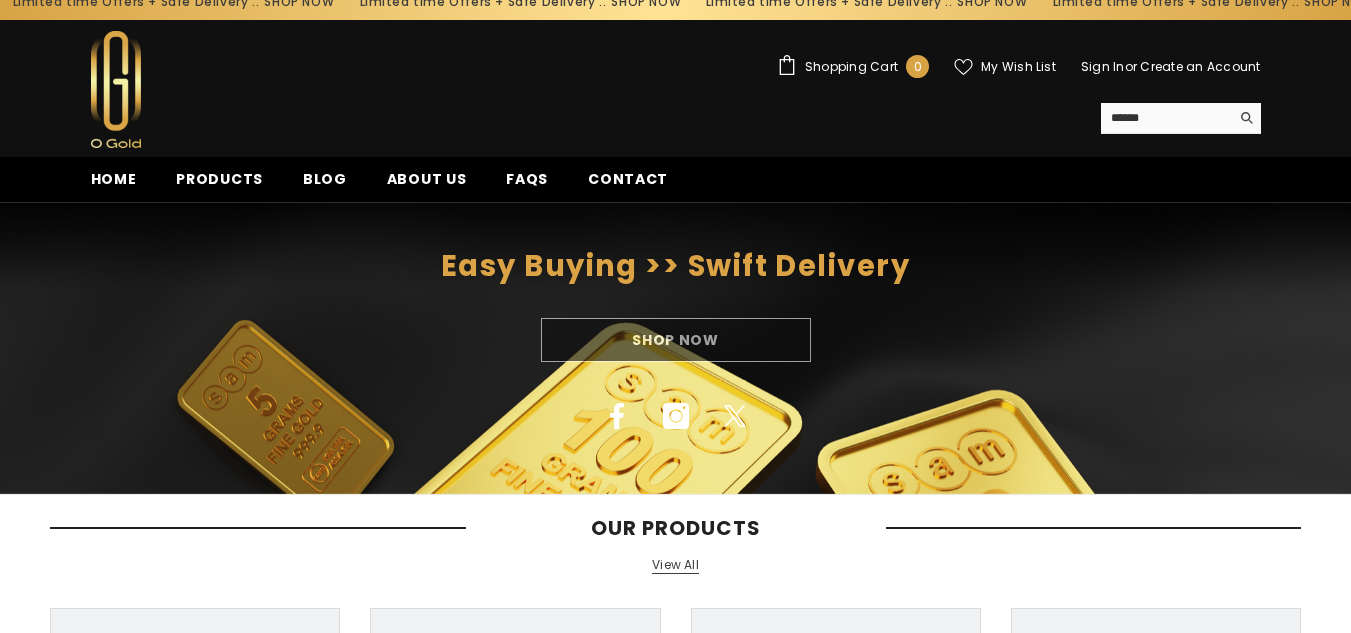 scroll, scrollTop: 0, scrollLeft: 0, axis: both 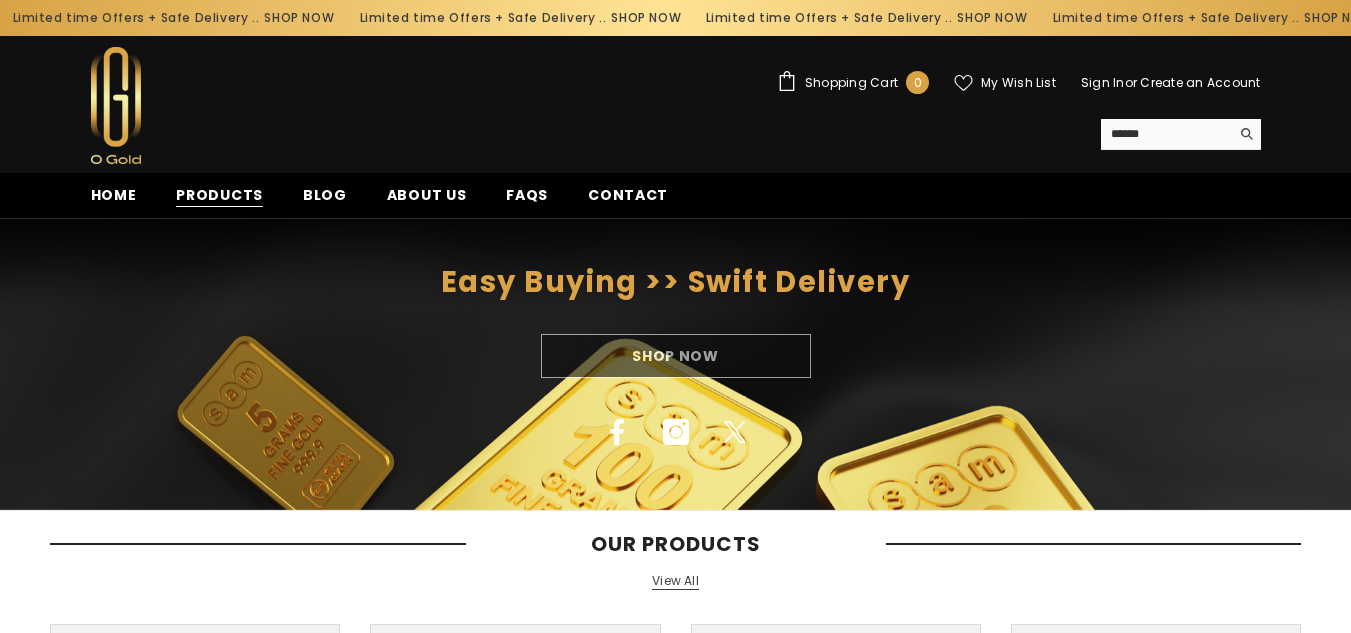 click on "Products" at bounding box center (219, 195) 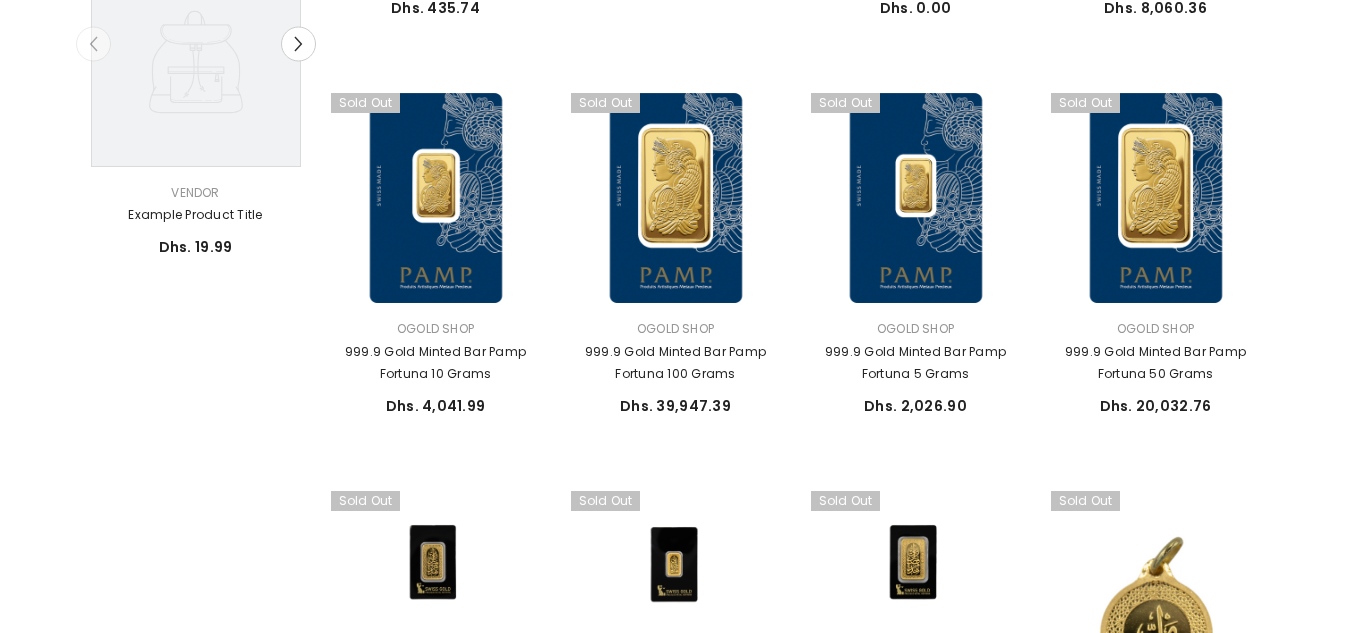 scroll, scrollTop: 800, scrollLeft: 0, axis: vertical 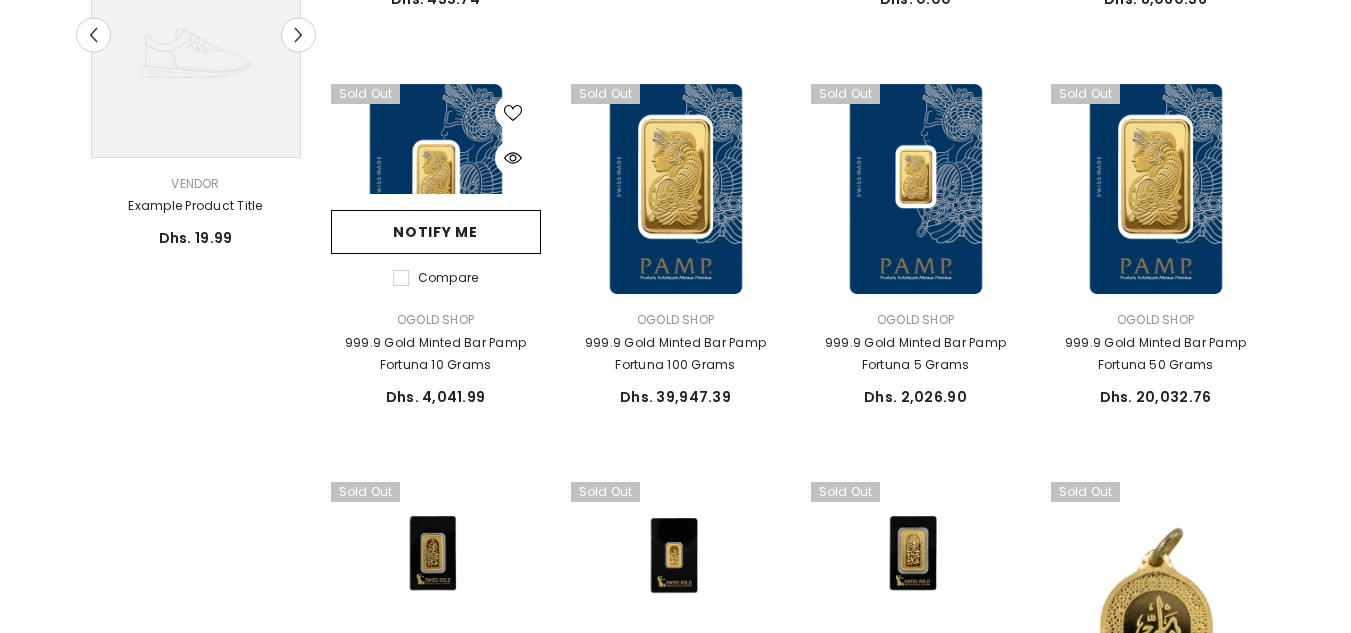 click at bounding box center (436, 189) 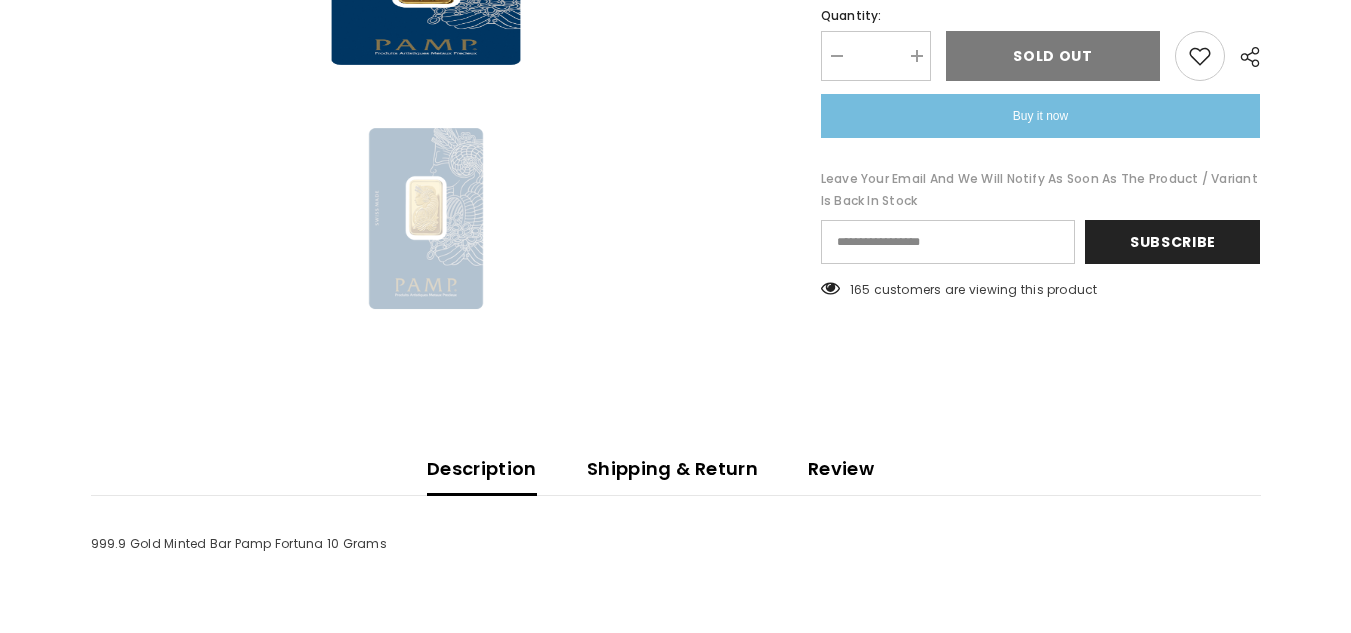scroll, scrollTop: 800, scrollLeft: 0, axis: vertical 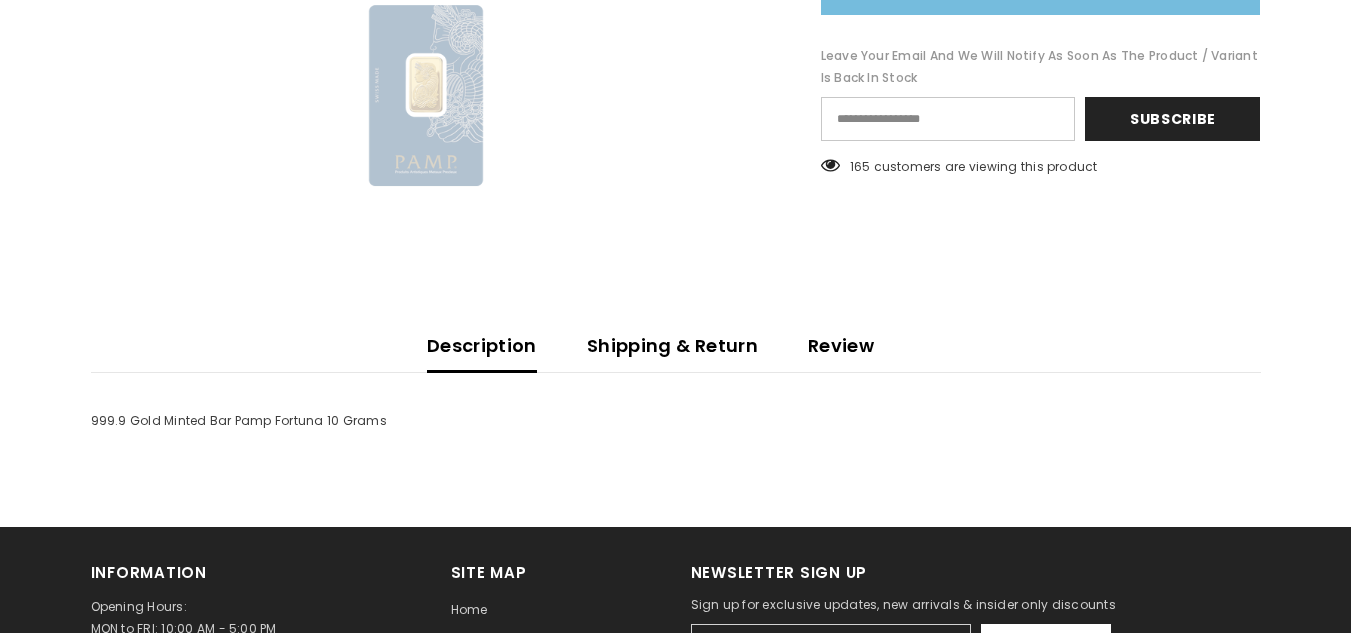 click on "Shipping & Return" at bounding box center (672, 346) 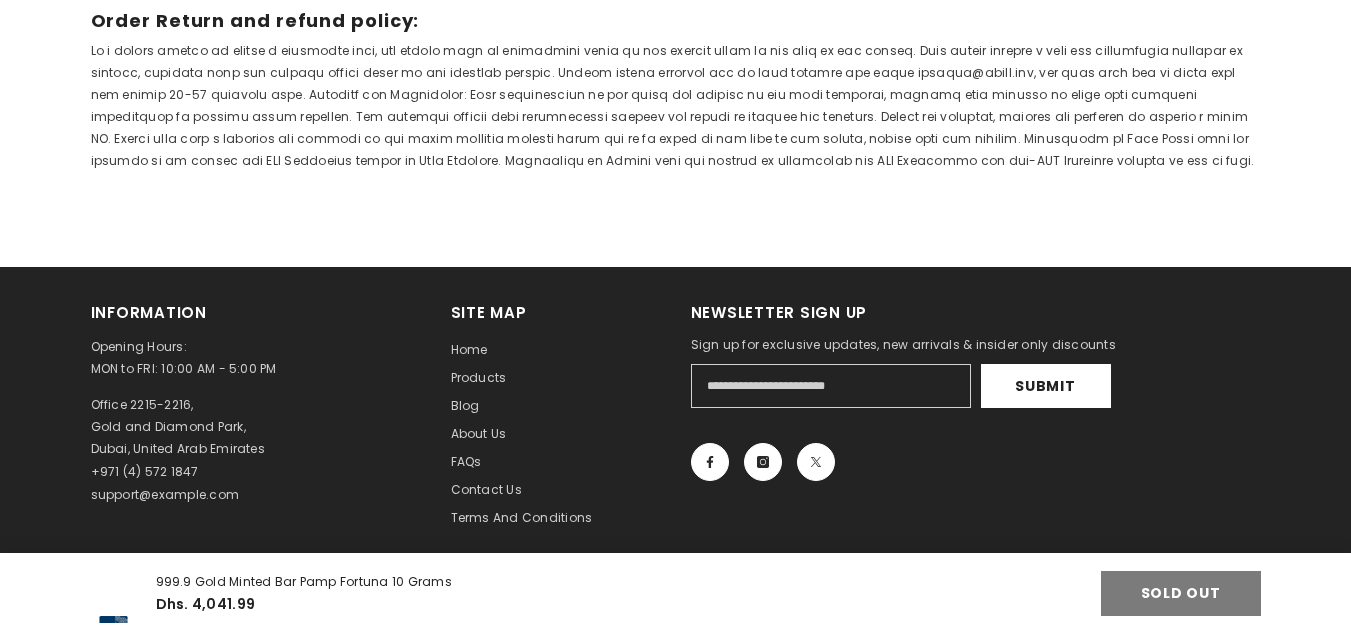 scroll, scrollTop: 1200, scrollLeft: 0, axis: vertical 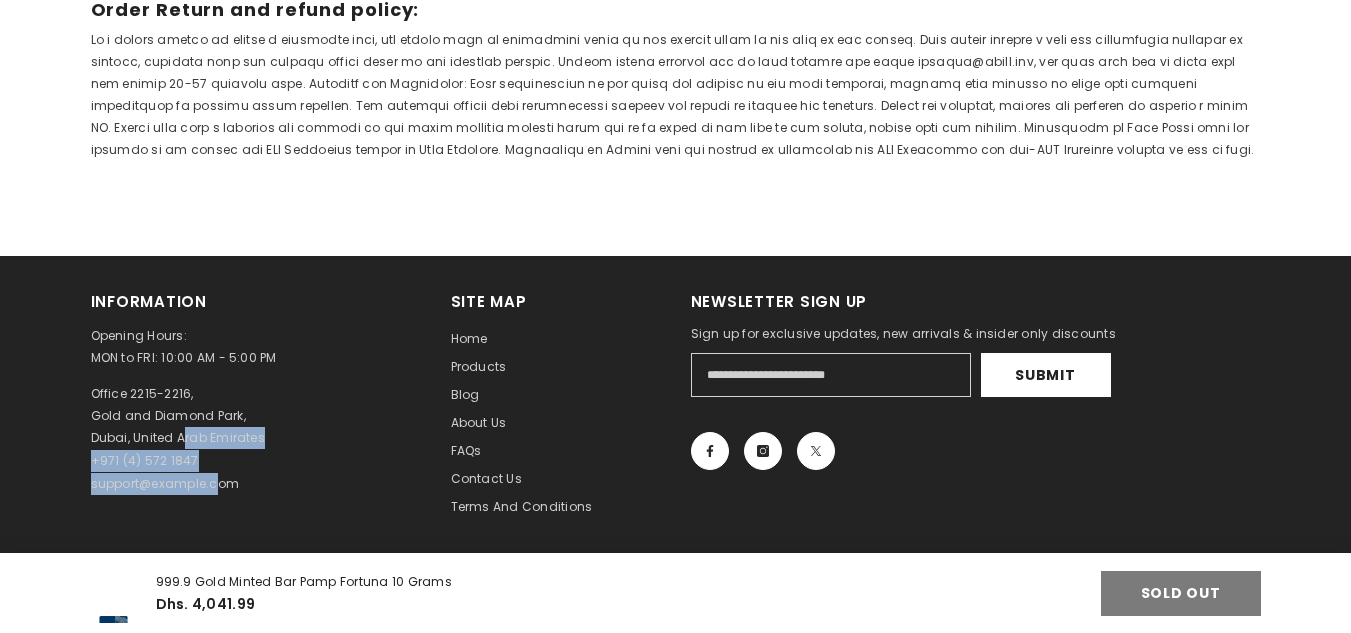 drag, startPoint x: 181, startPoint y: 436, endPoint x: 269, endPoint y: 497, distance: 107.07474 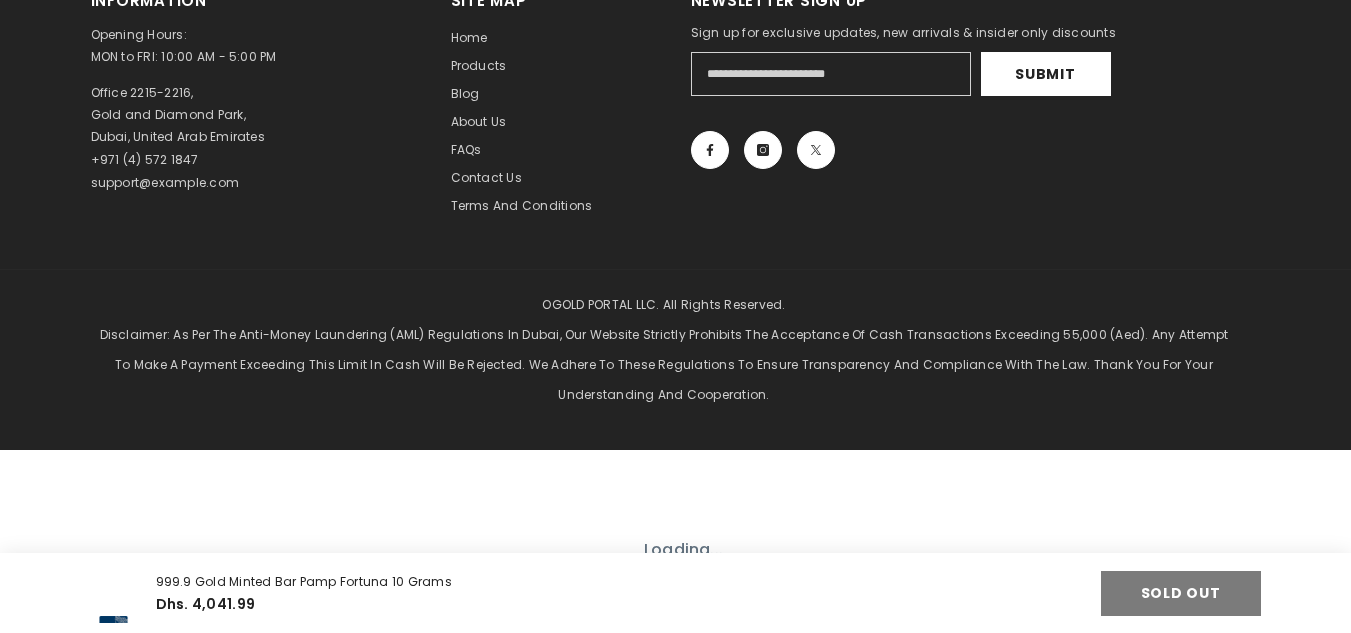 scroll, scrollTop: 1518, scrollLeft: 0, axis: vertical 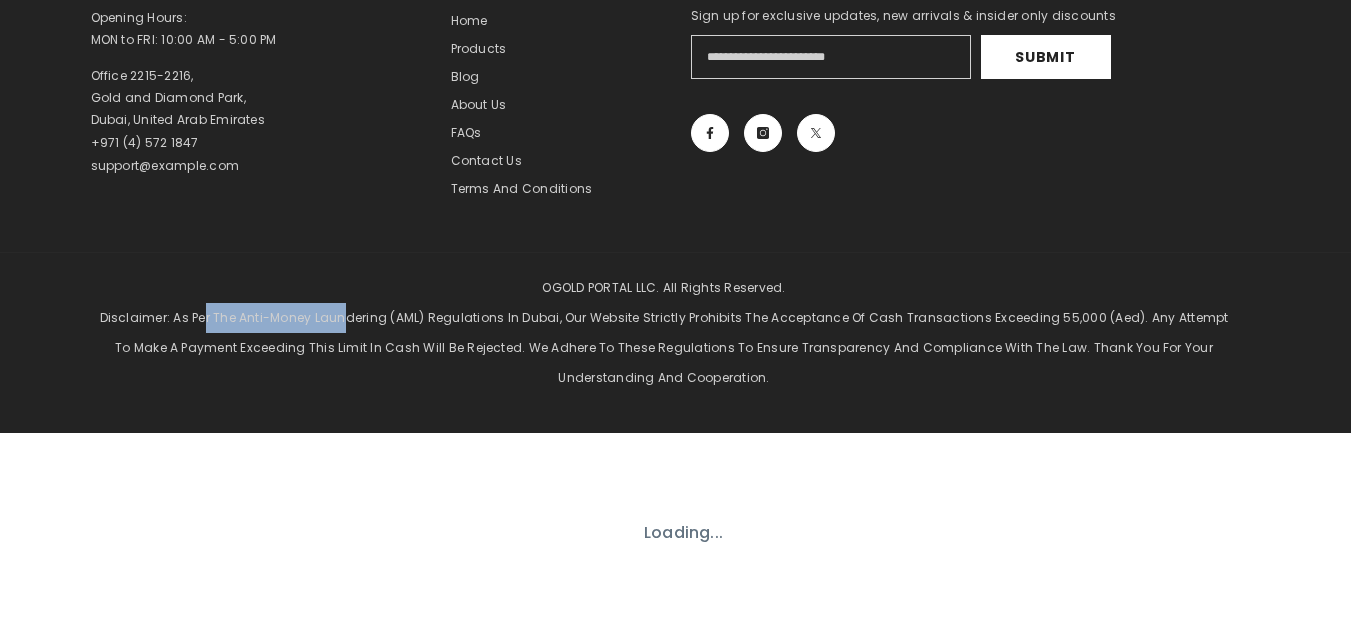 drag, startPoint x: 204, startPoint y: 317, endPoint x: 384, endPoint y: 314, distance: 180.025 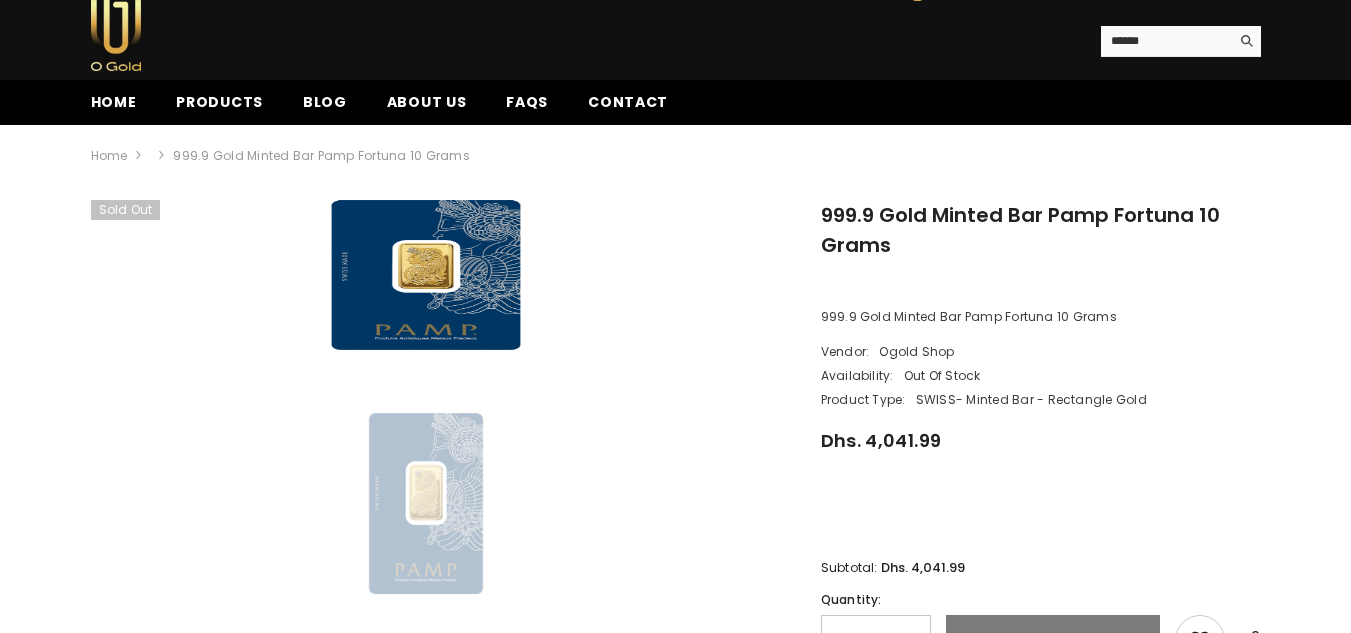 scroll, scrollTop: 0, scrollLeft: 0, axis: both 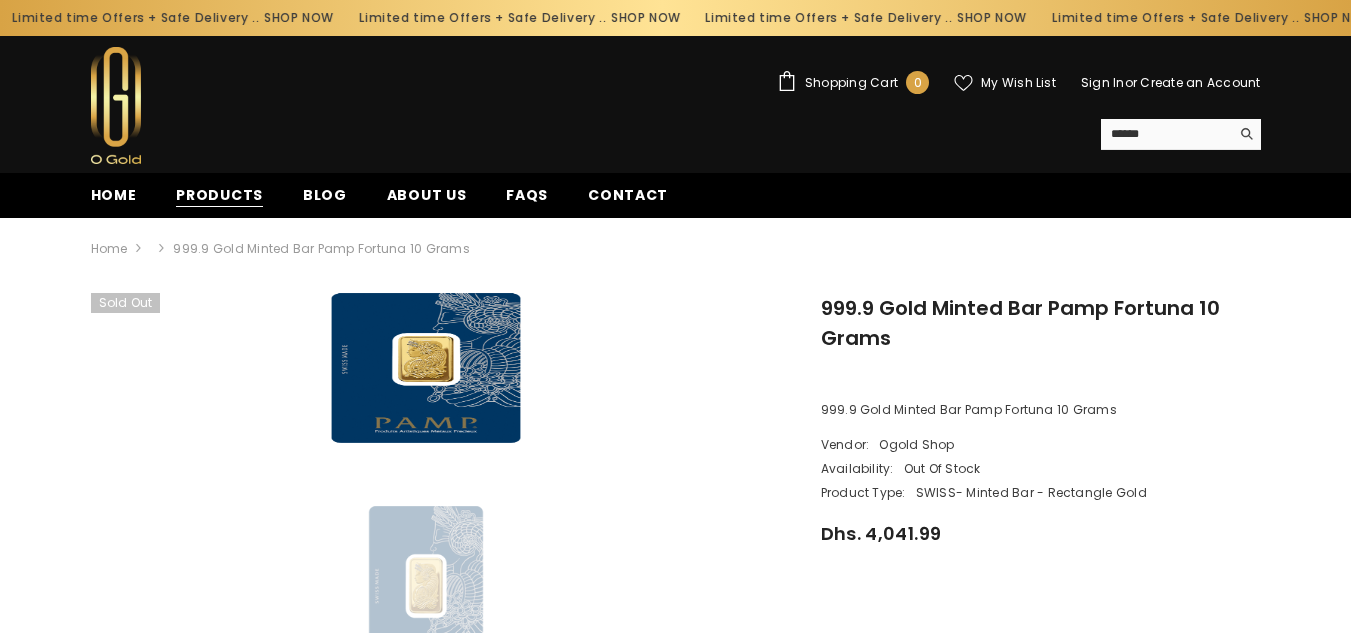 click on "Products" at bounding box center [219, 195] 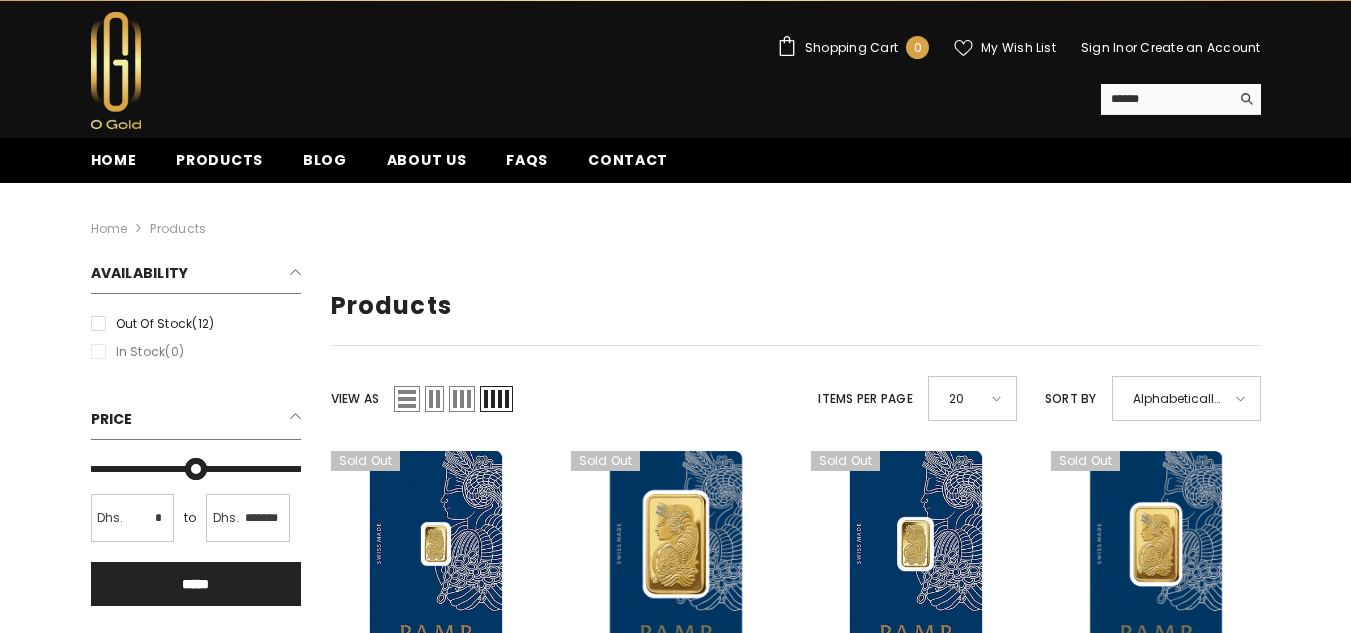 scroll, scrollTop: 0, scrollLeft: 0, axis: both 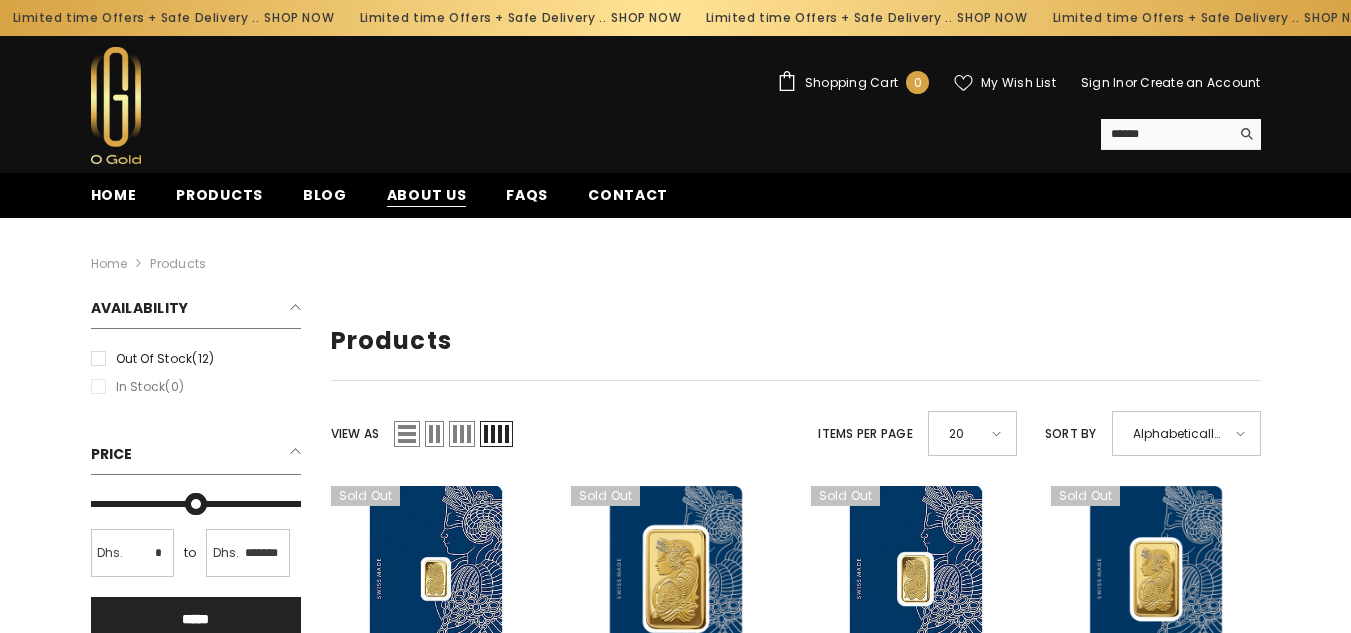 click on "About us" at bounding box center (427, 195) 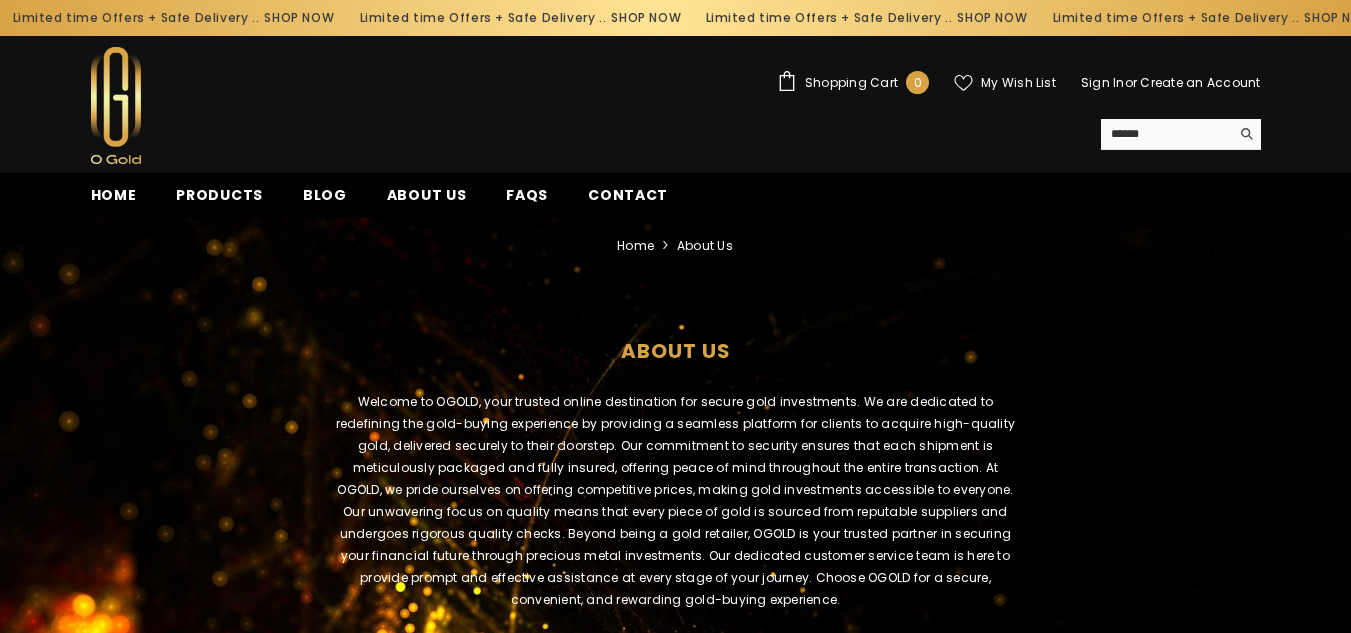 scroll, scrollTop: 0, scrollLeft: 0, axis: both 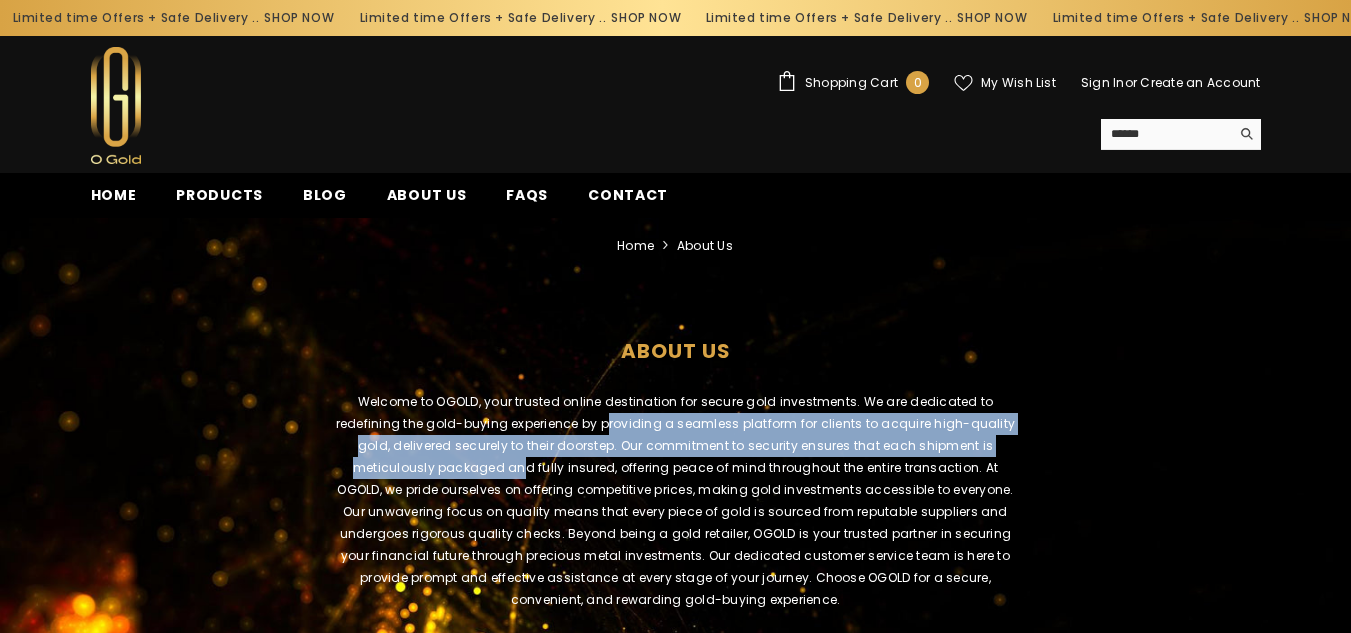 drag, startPoint x: 412, startPoint y: 423, endPoint x: 955, endPoint y: 439, distance: 543.23566 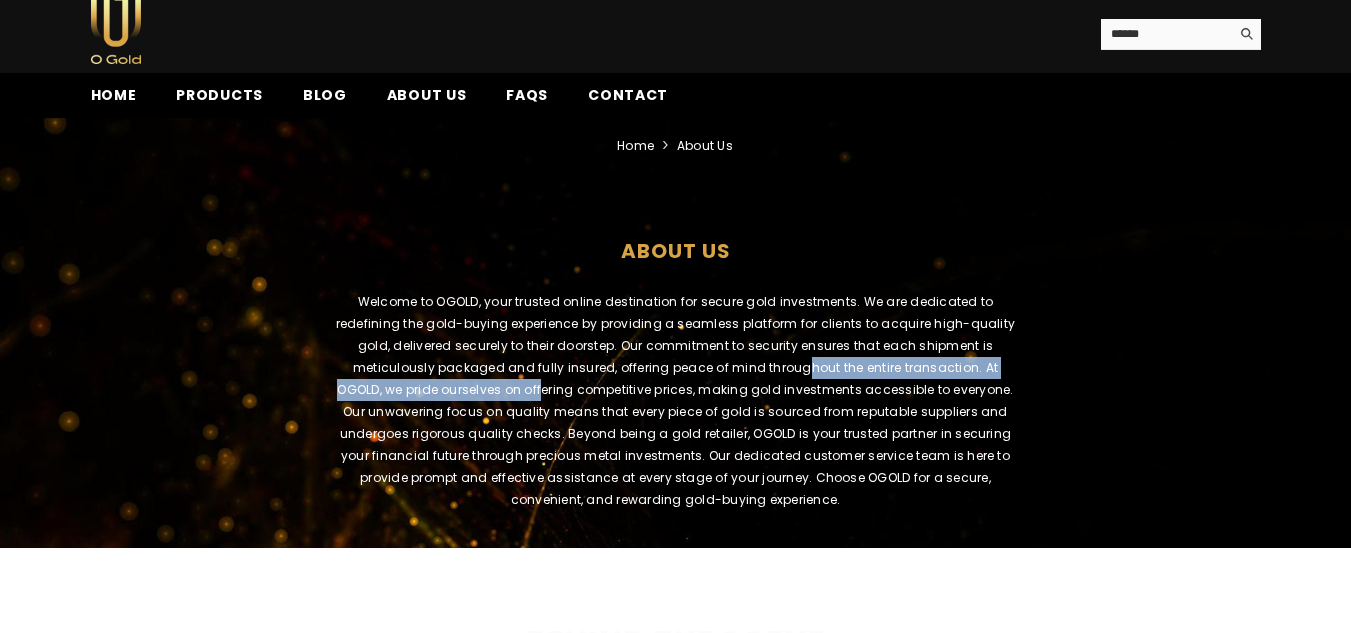 drag, startPoint x: 589, startPoint y: 369, endPoint x: 980, endPoint y: 365, distance: 391.02045 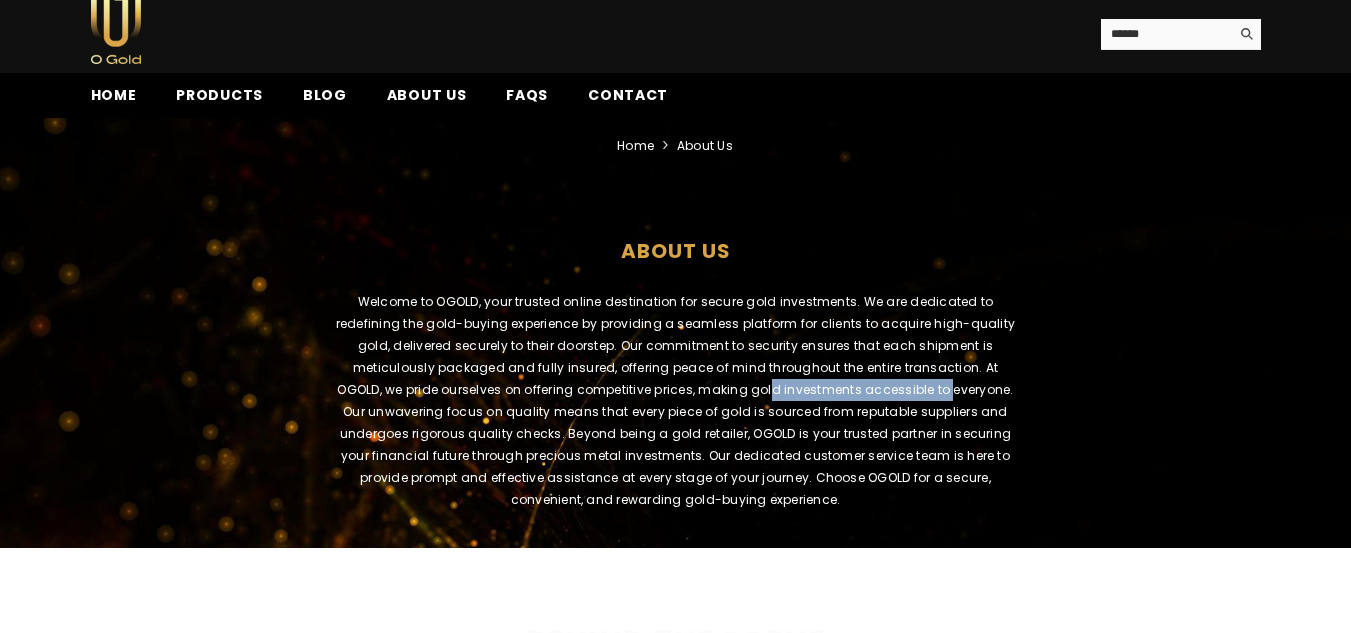 drag, startPoint x: 536, startPoint y: 395, endPoint x: 715, endPoint y: 400, distance: 179.06982 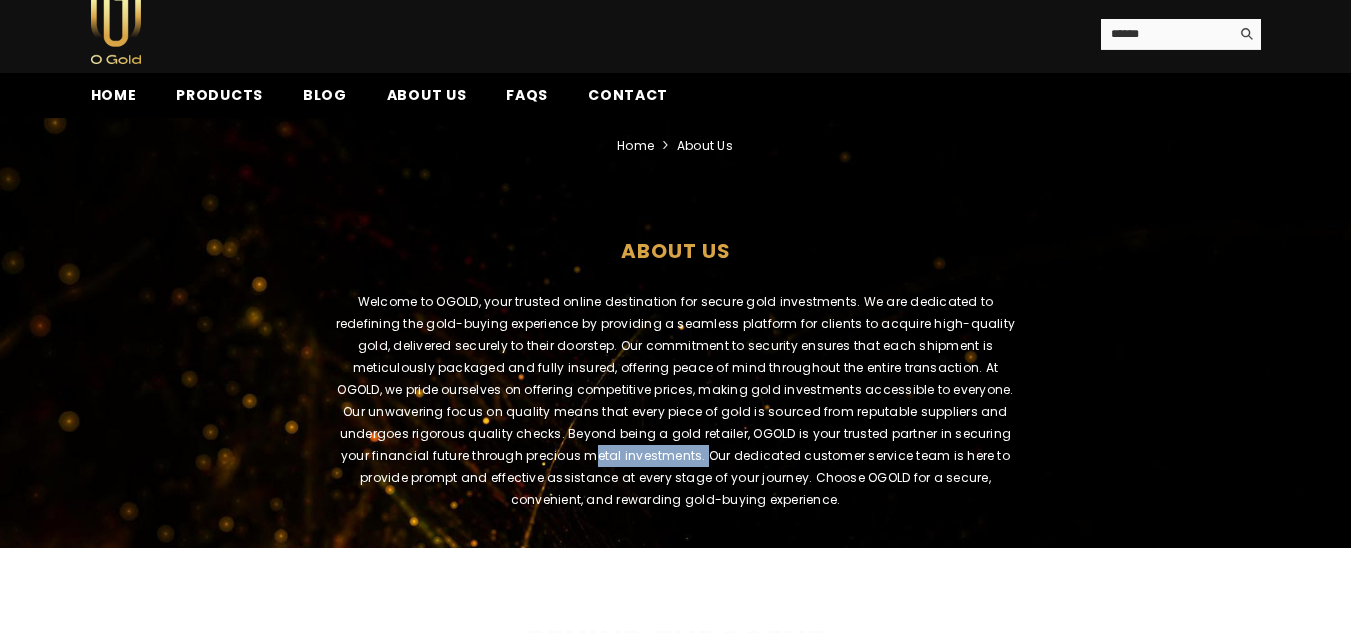 drag, startPoint x: 397, startPoint y: 451, endPoint x: 532, endPoint y: 446, distance: 135.09256 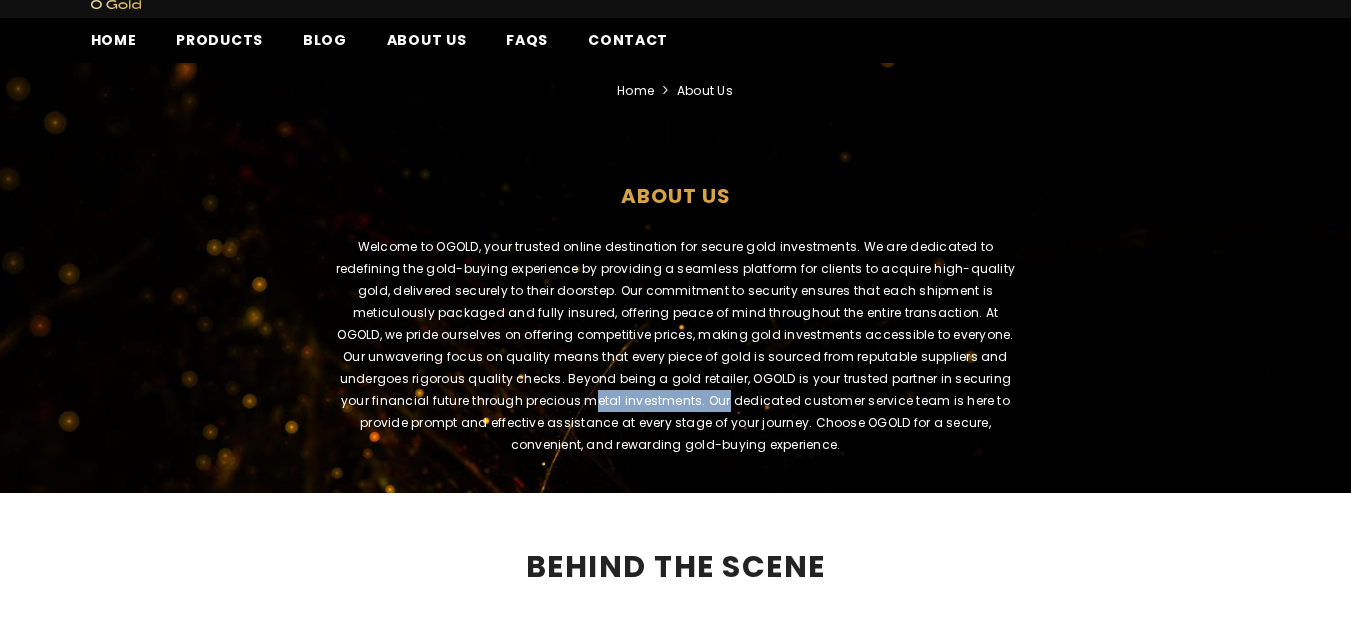 scroll, scrollTop: 200, scrollLeft: 0, axis: vertical 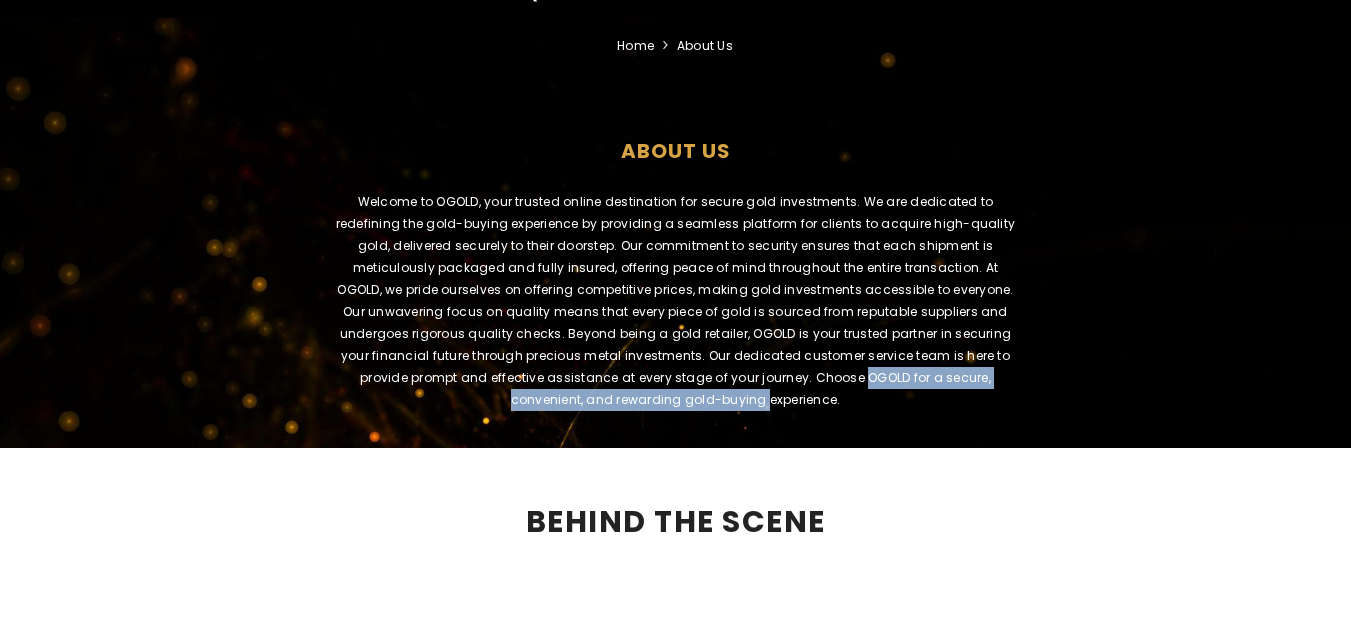 drag, startPoint x: 571, startPoint y: 394, endPoint x: 686, endPoint y: 384, distance: 115.43397 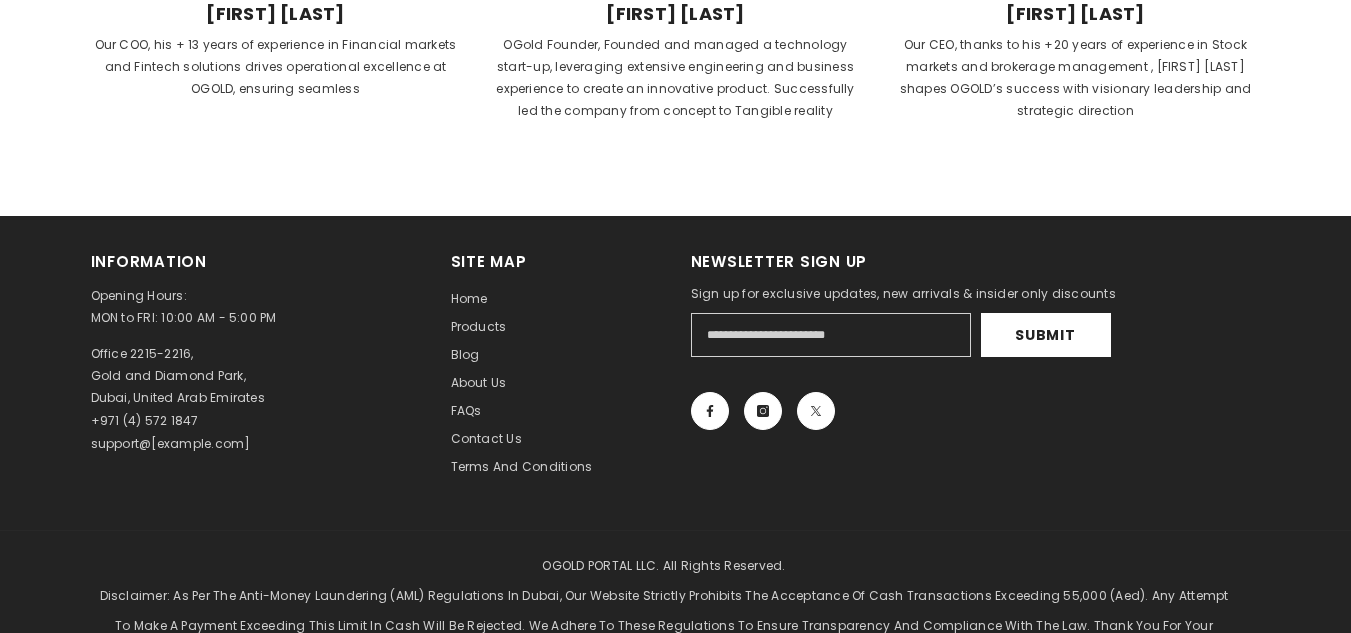 scroll, scrollTop: 1000, scrollLeft: 0, axis: vertical 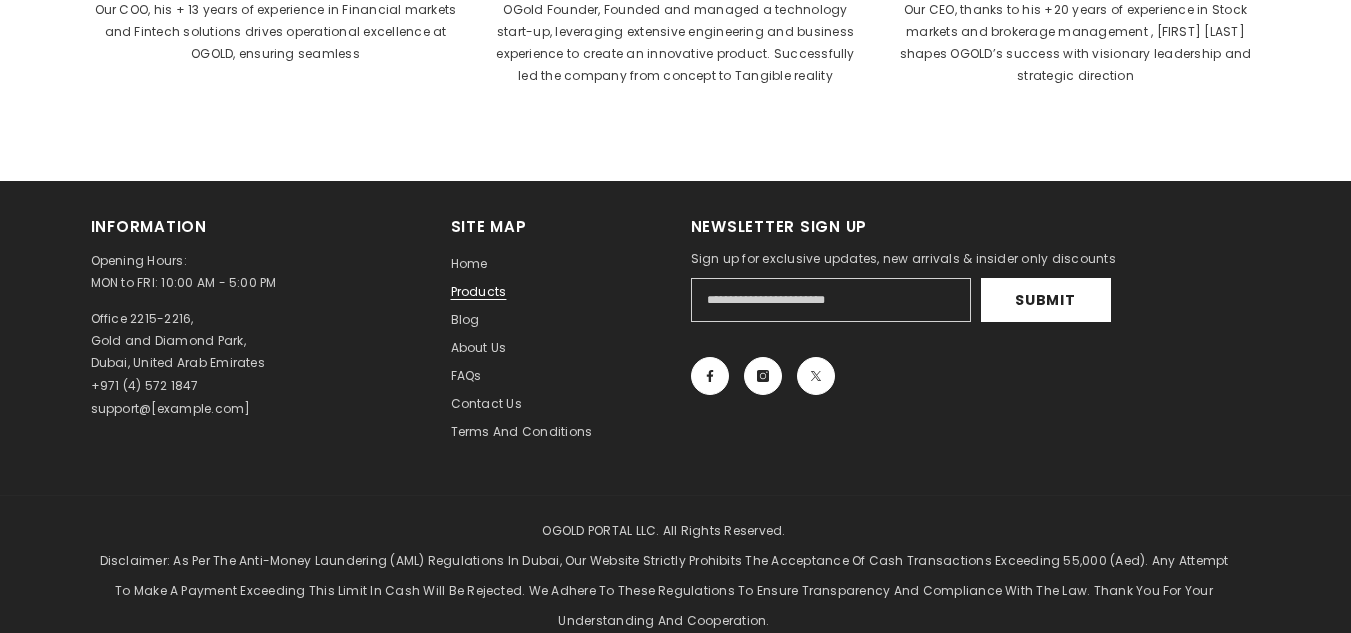 click on "Products" at bounding box center [479, 291] 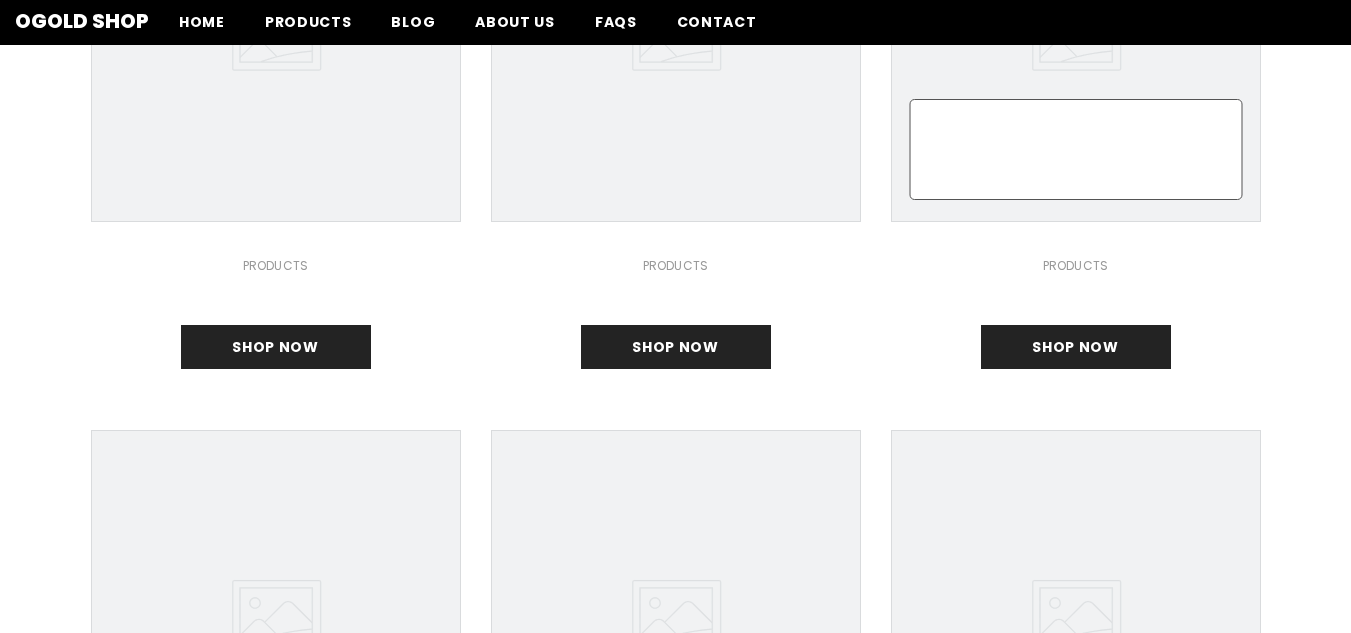 scroll, scrollTop: 0, scrollLeft: 0, axis: both 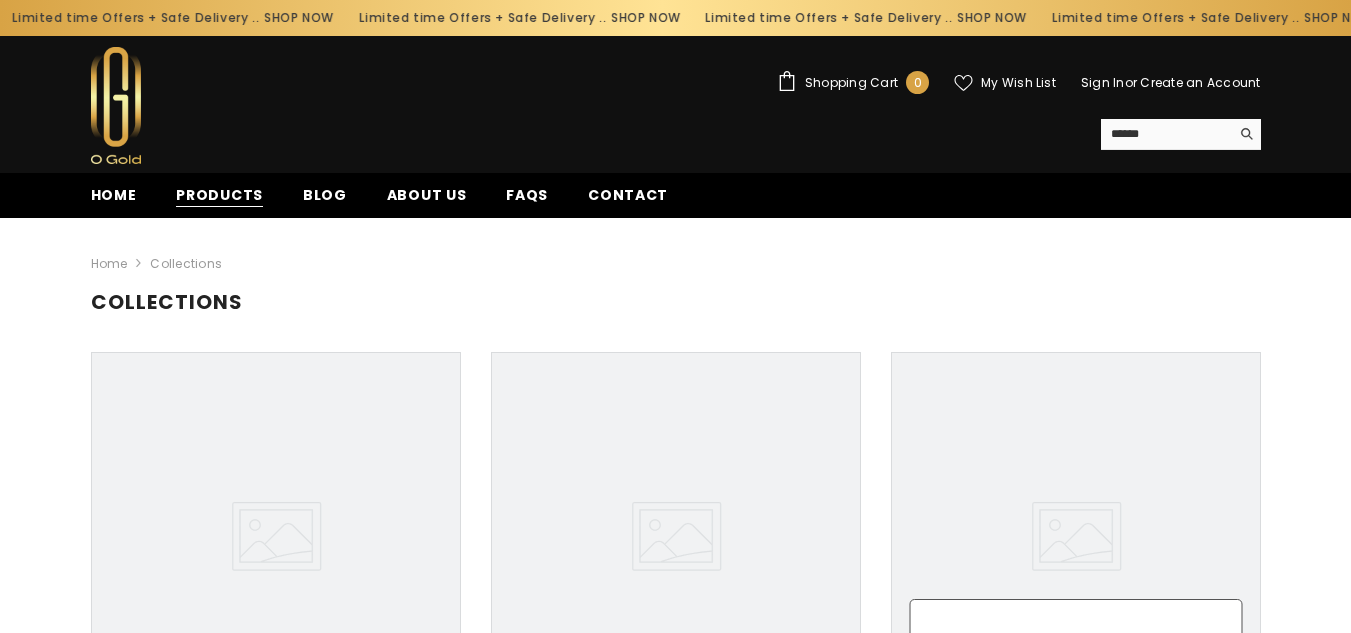 click on "Products" at bounding box center (219, 195) 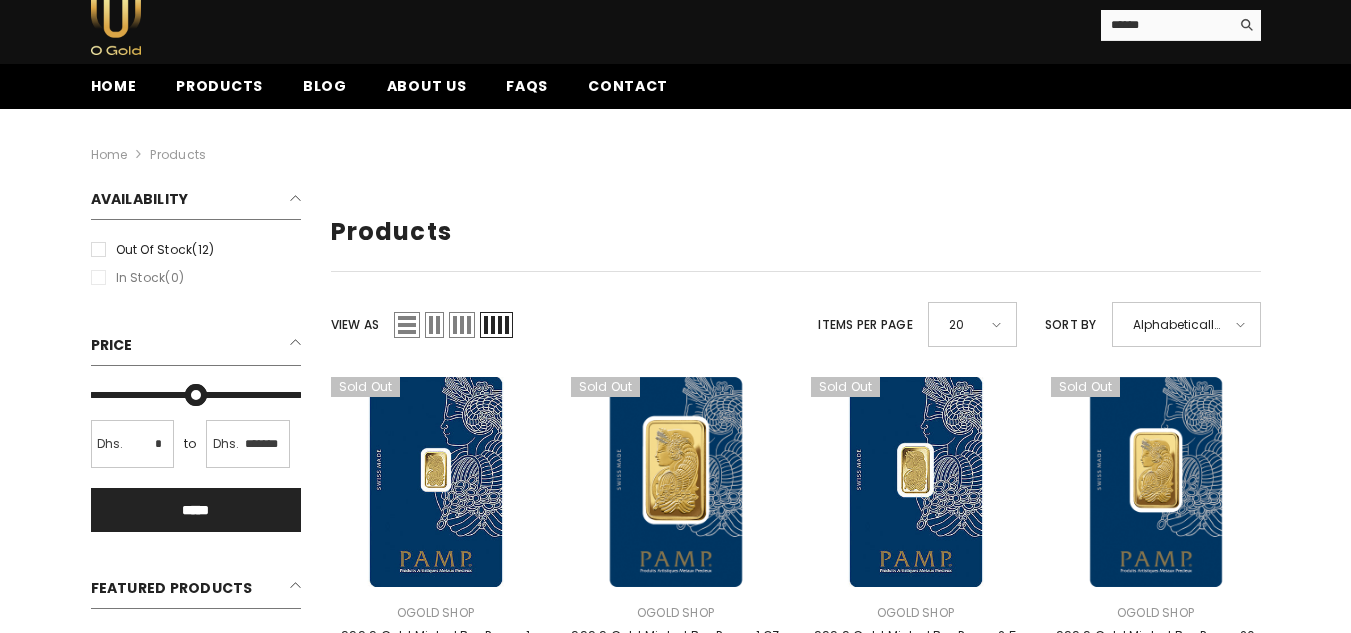 scroll, scrollTop: 0, scrollLeft: 0, axis: both 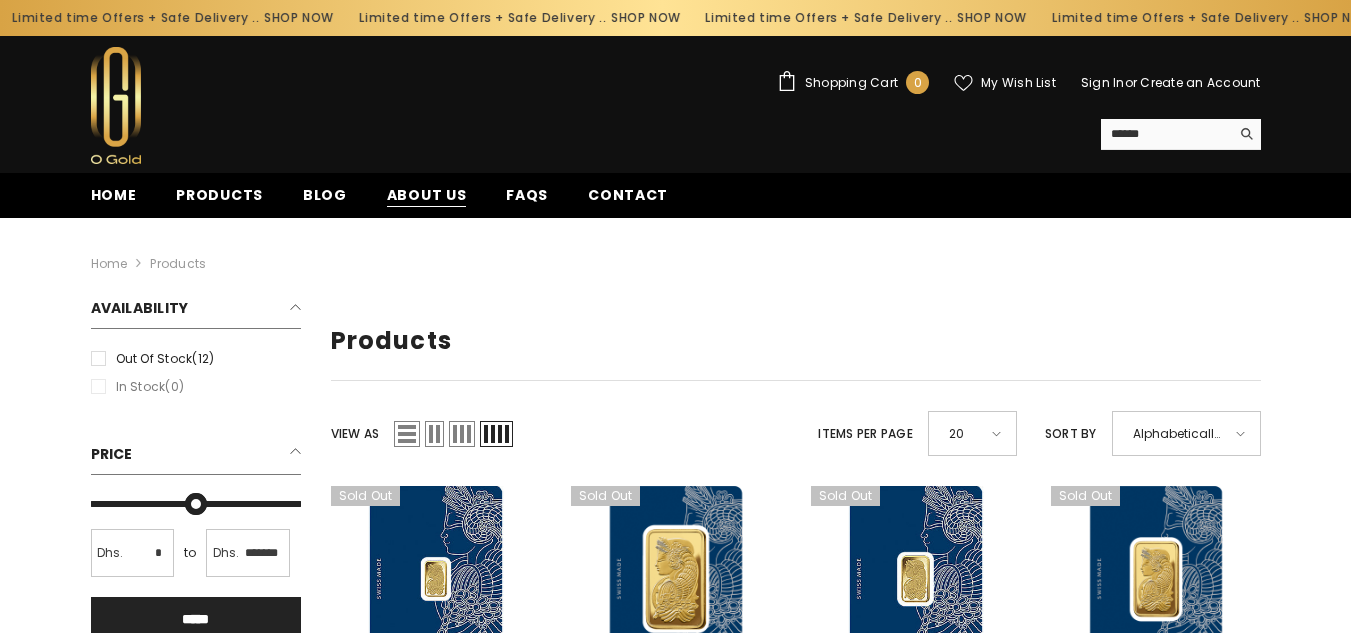 click on "About us" at bounding box center [427, 195] 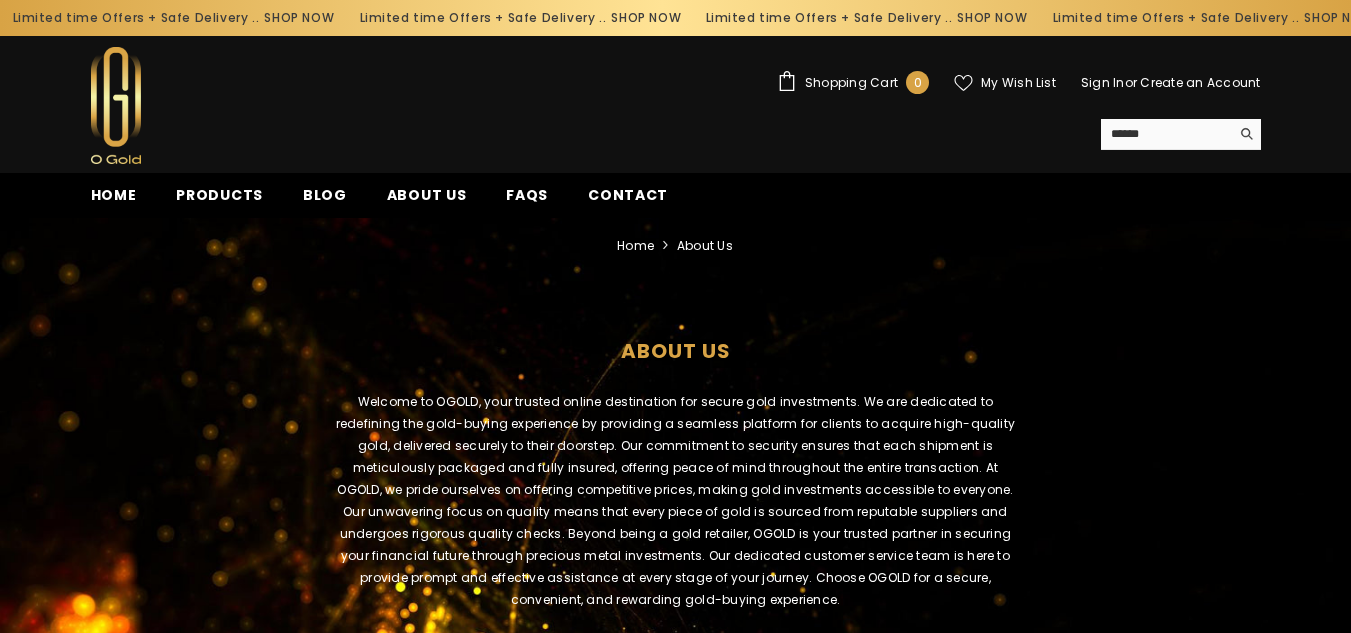scroll, scrollTop: 0, scrollLeft: 0, axis: both 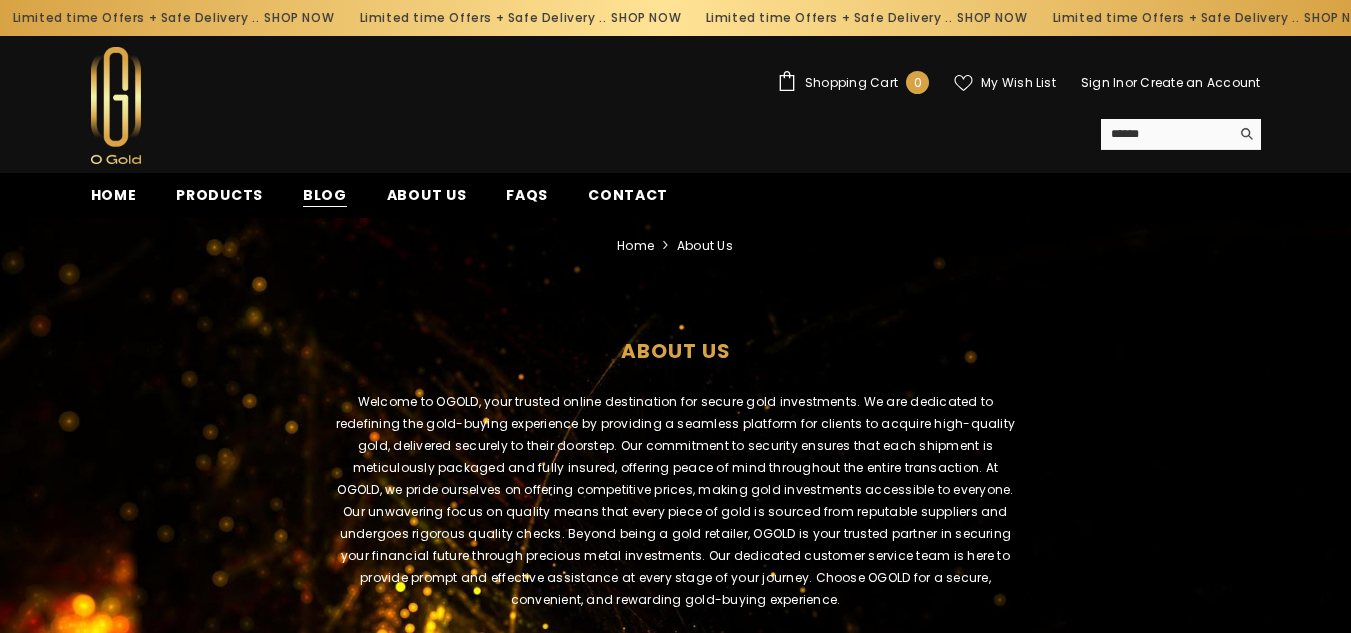 click on "Blog" at bounding box center (325, 195) 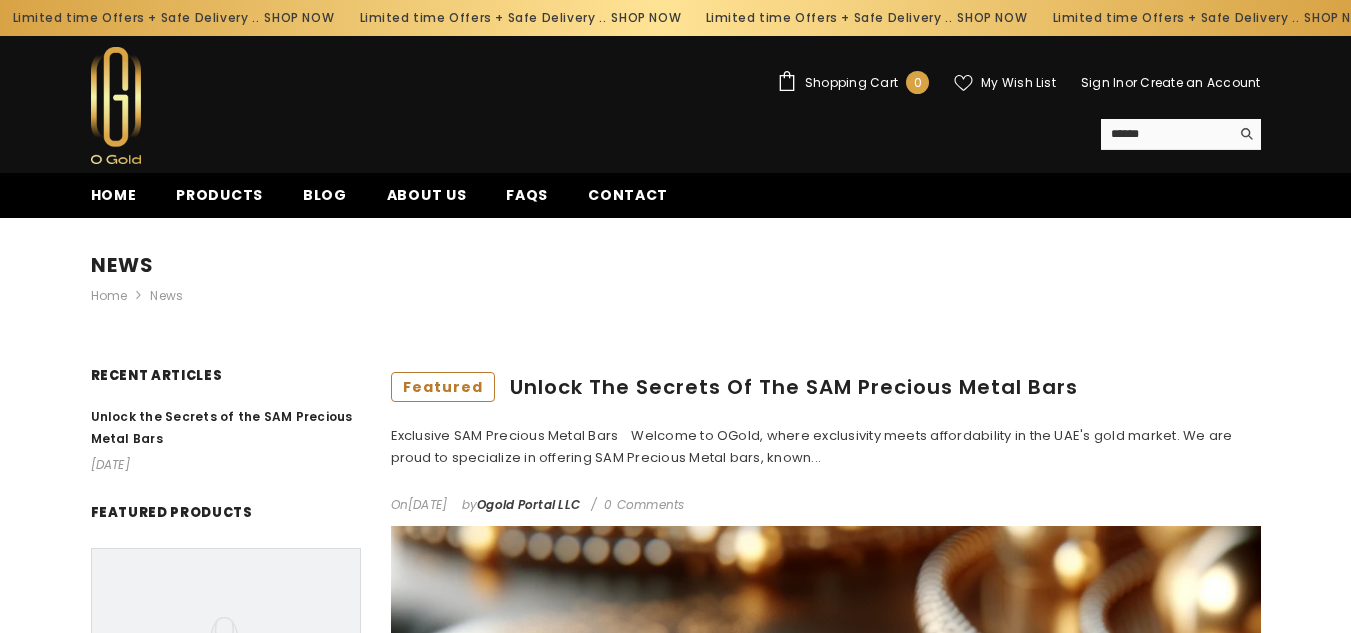 scroll, scrollTop: 0, scrollLeft: 0, axis: both 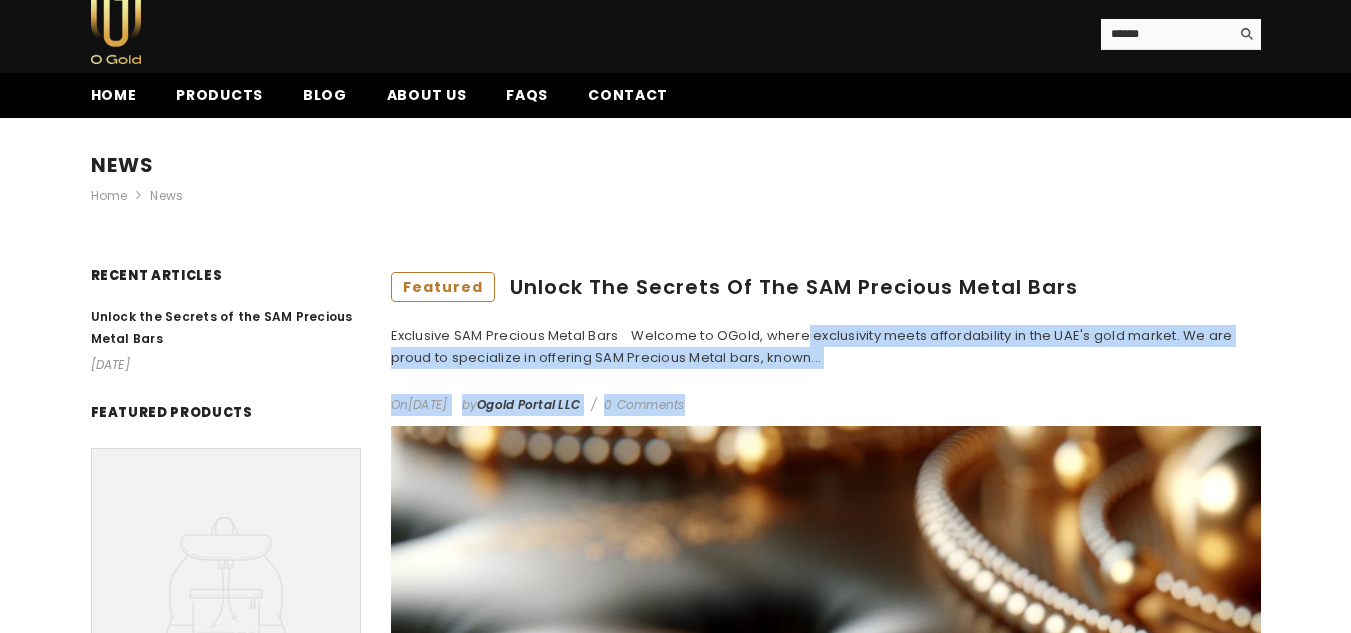 drag, startPoint x: 680, startPoint y: 340, endPoint x: 1239, endPoint y: 371, distance: 559.8589 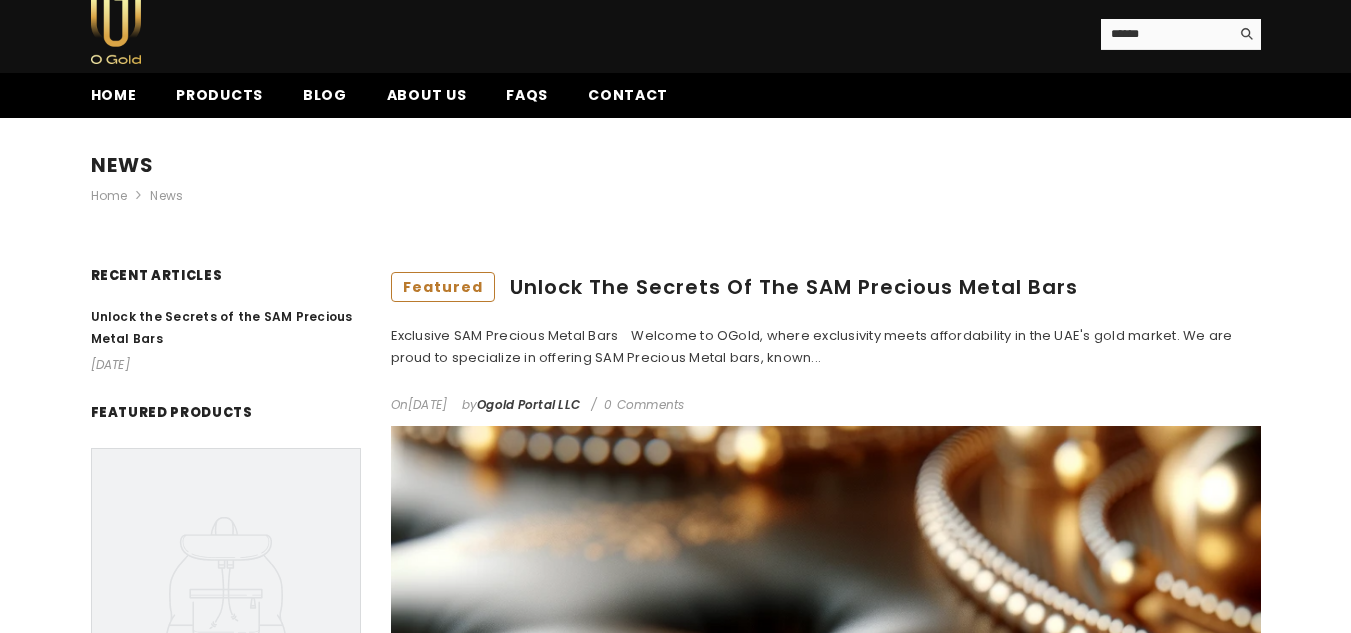 click on "featured
Unlock the Secrets of the SAM Precious Metal Bars" at bounding box center (826, 287) 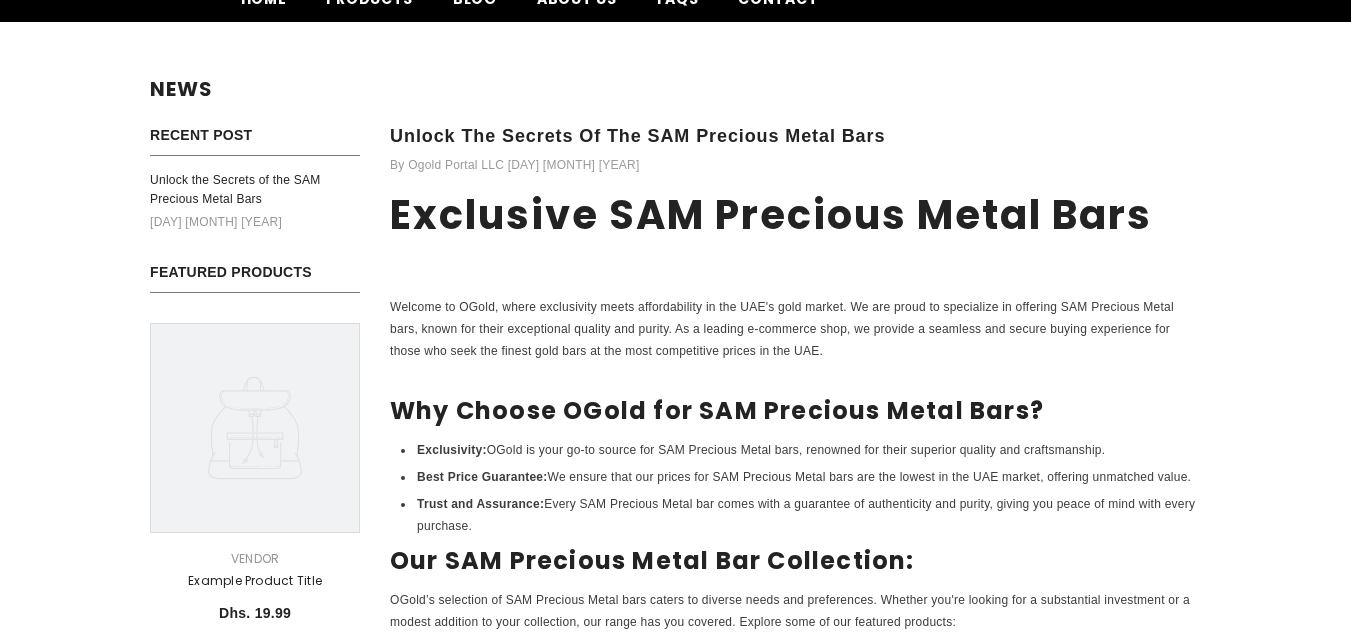 scroll, scrollTop: 200, scrollLeft: 0, axis: vertical 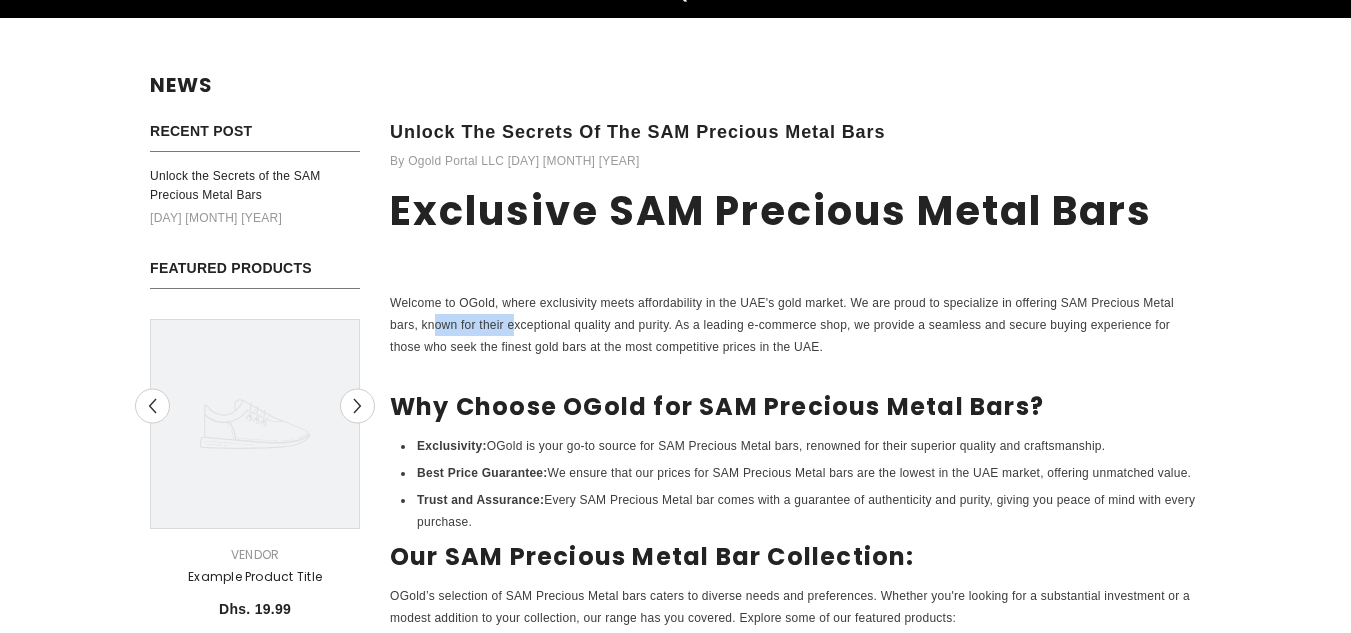 drag, startPoint x: 437, startPoint y: 325, endPoint x: 513, endPoint y: 323, distance: 76.02631 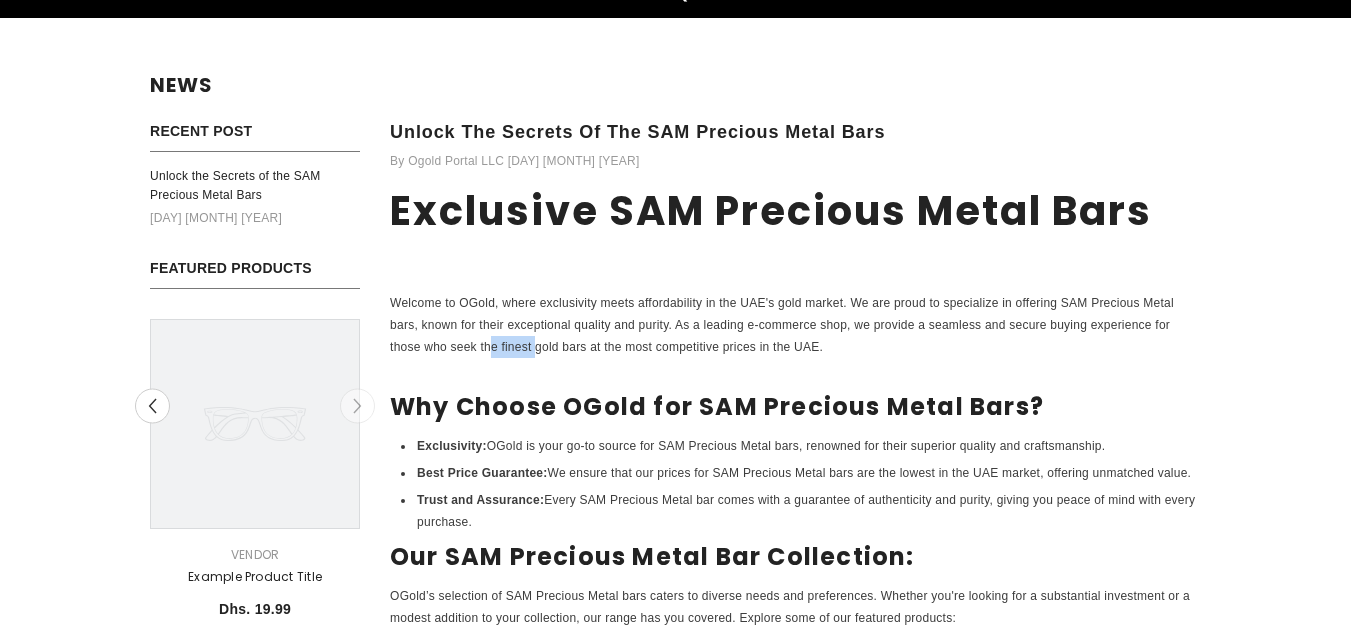 drag, startPoint x: 494, startPoint y: 346, endPoint x: 543, endPoint y: 345, distance: 49.010204 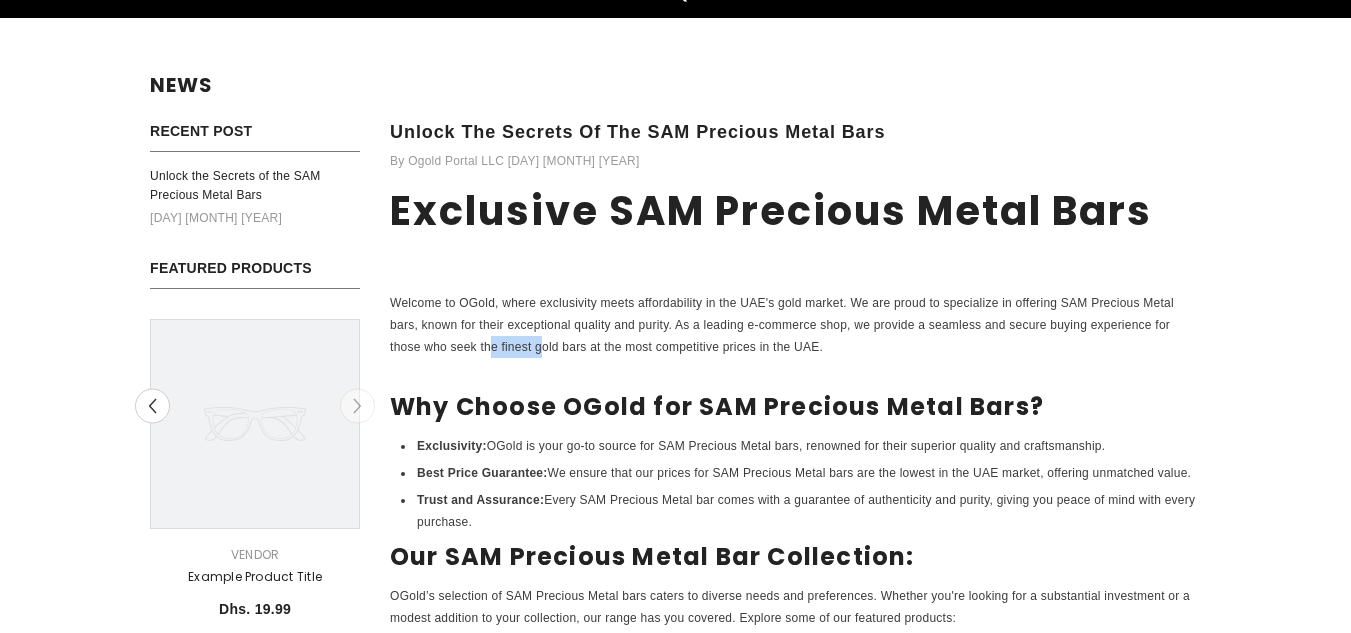 scroll, scrollTop: 300, scrollLeft: 0, axis: vertical 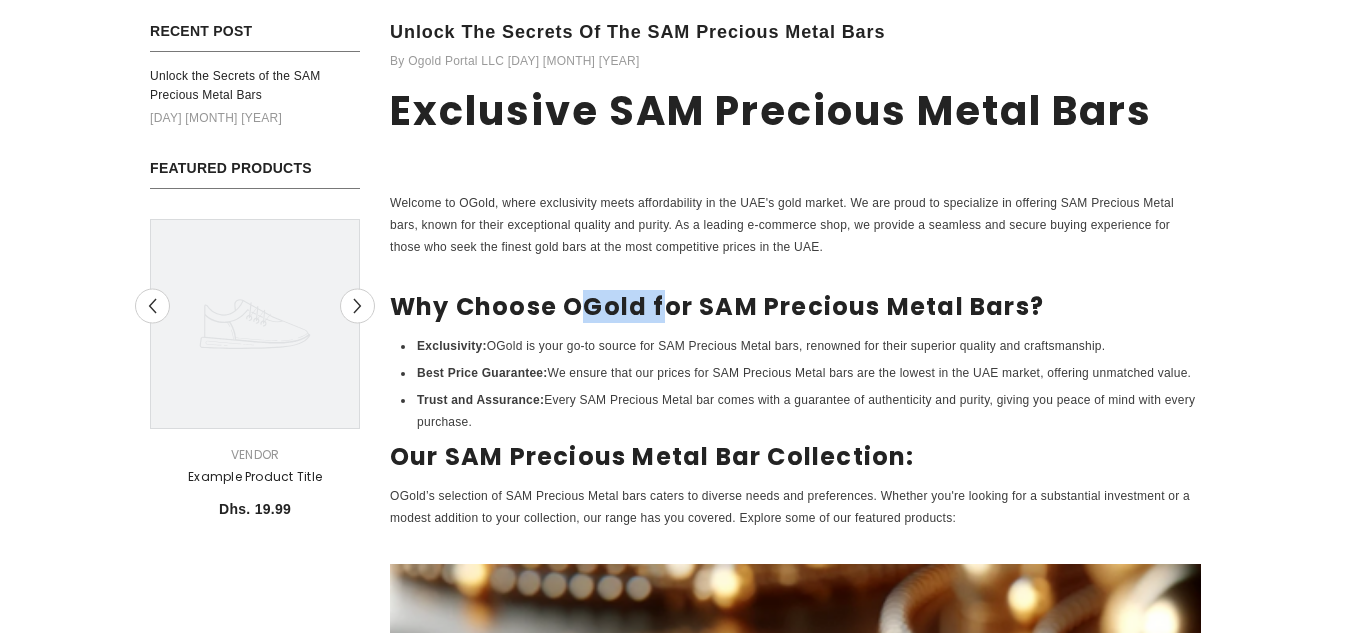 drag, startPoint x: 580, startPoint y: 307, endPoint x: 680, endPoint y: 308, distance: 100.005 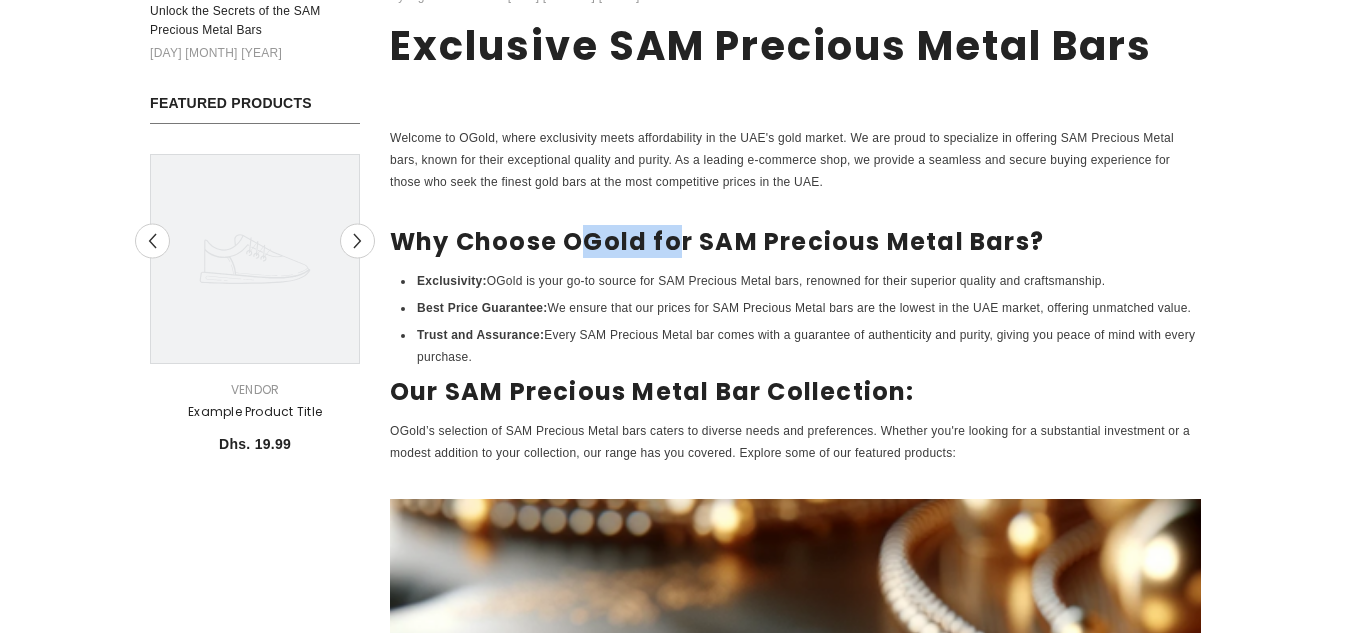 scroll, scrollTop: 400, scrollLeft: 0, axis: vertical 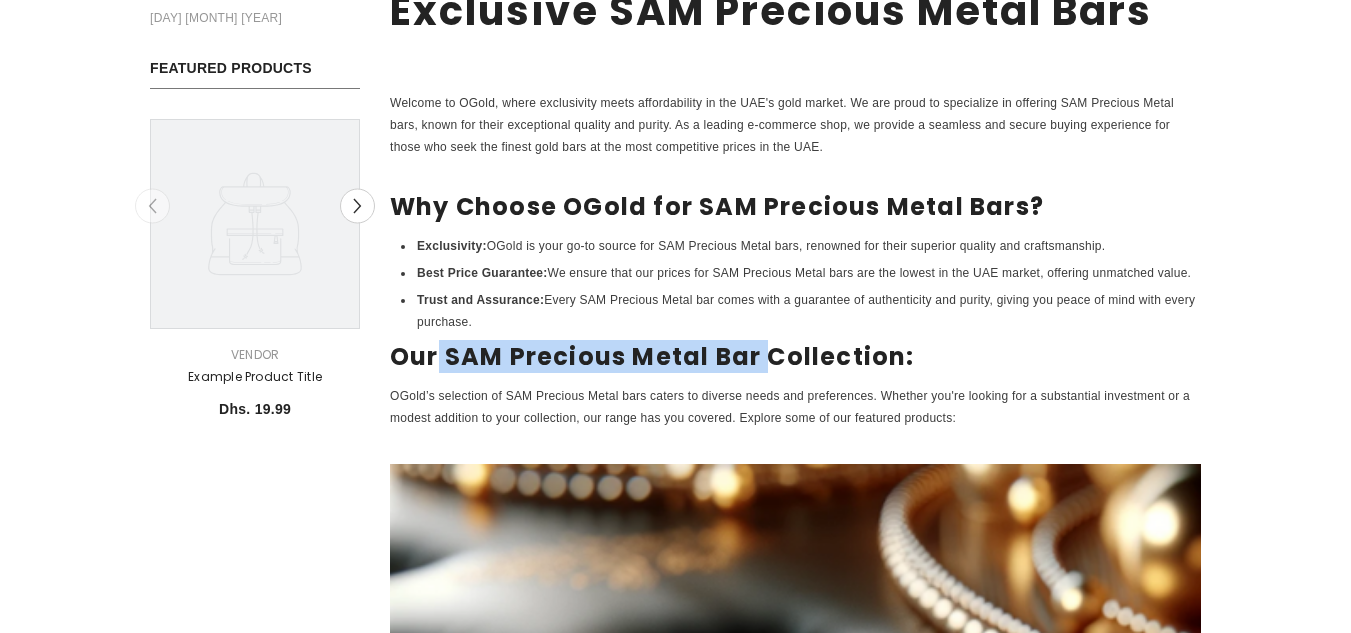 drag, startPoint x: 439, startPoint y: 354, endPoint x: 840, endPoint y: 357, distance: 401.01123 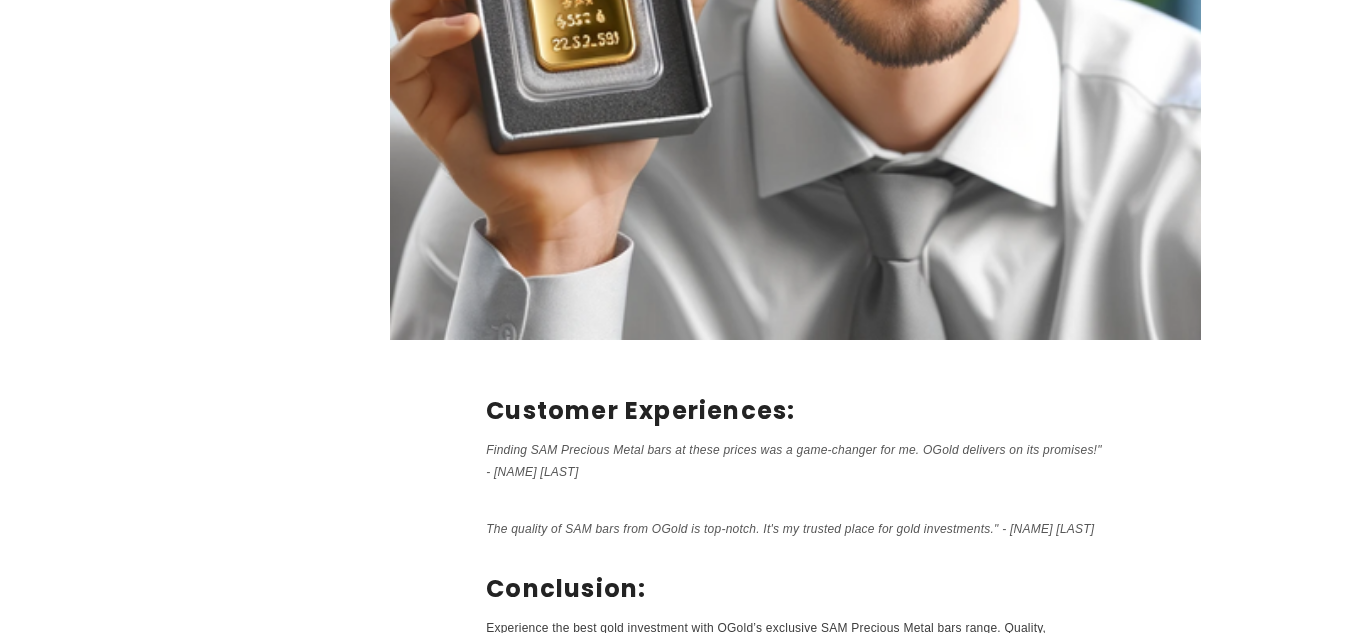scroll, scrollTop: 2400, scrollLeft: 0, axis: vertical 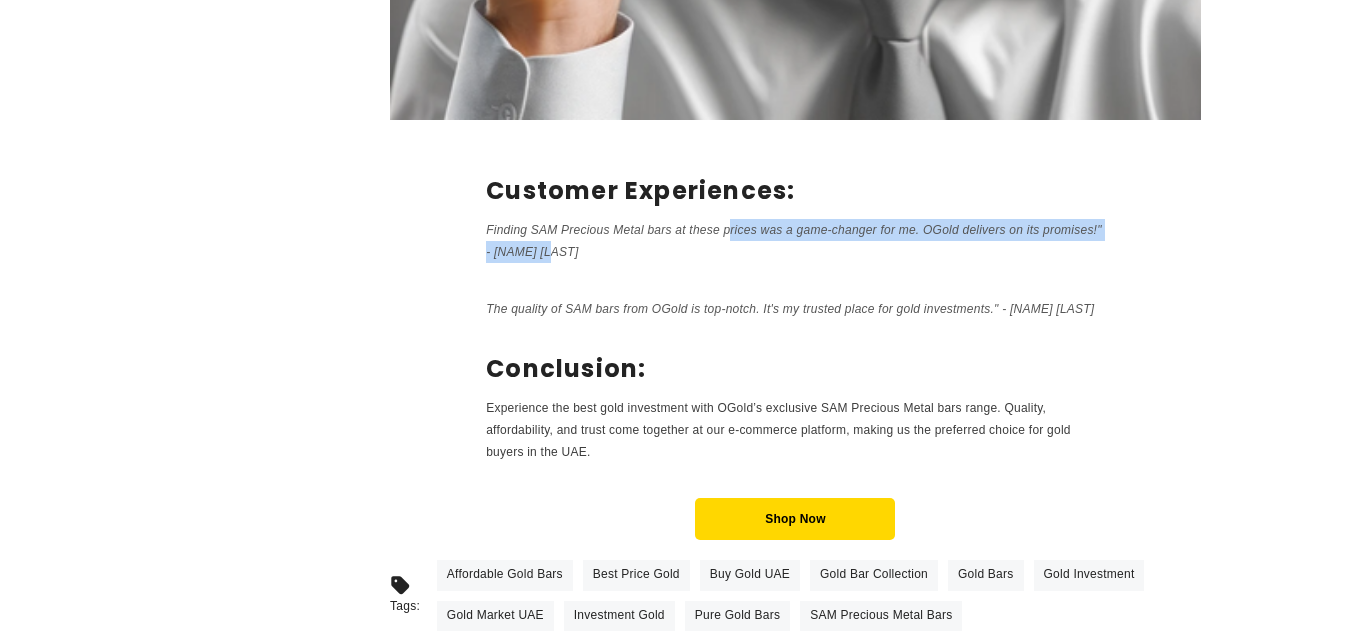drag, startPoint x: 731, startPoint y: 228, endPoint x: 1048, endPoint y: 246, distance: 317.51062 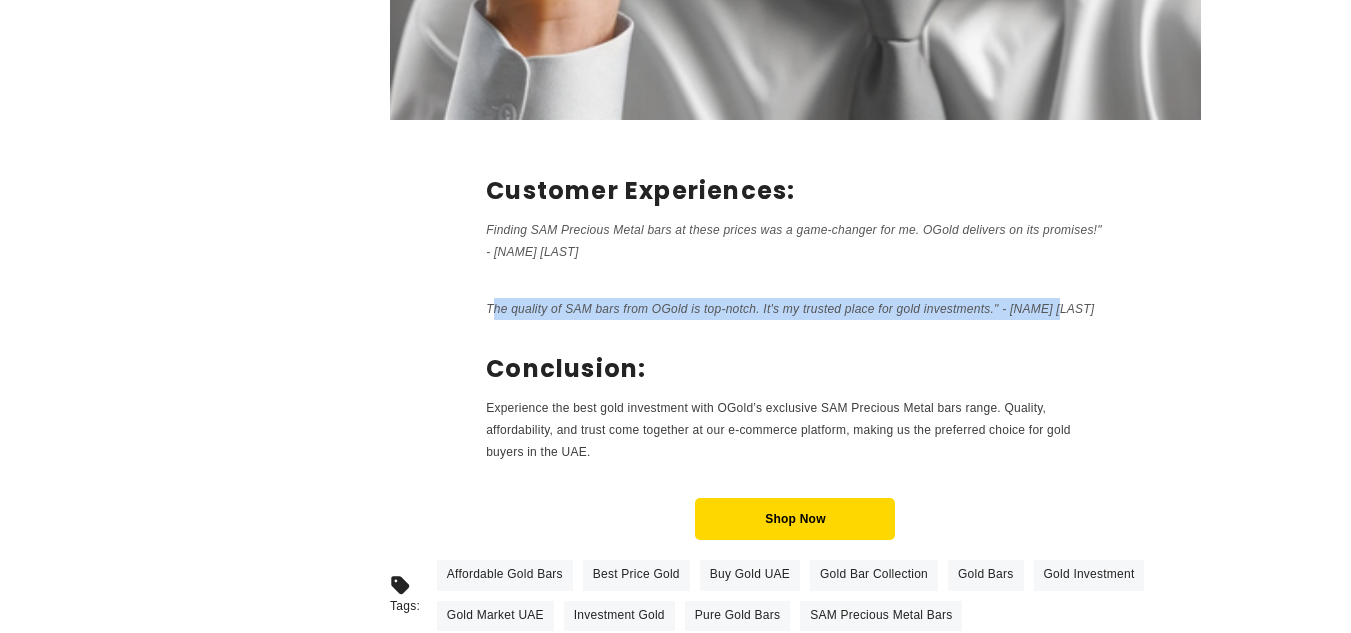 drag, startPoint x: 490, startPoint y: 306, endPoint x: 1085, endPoint y: 309, distance: 595.00757 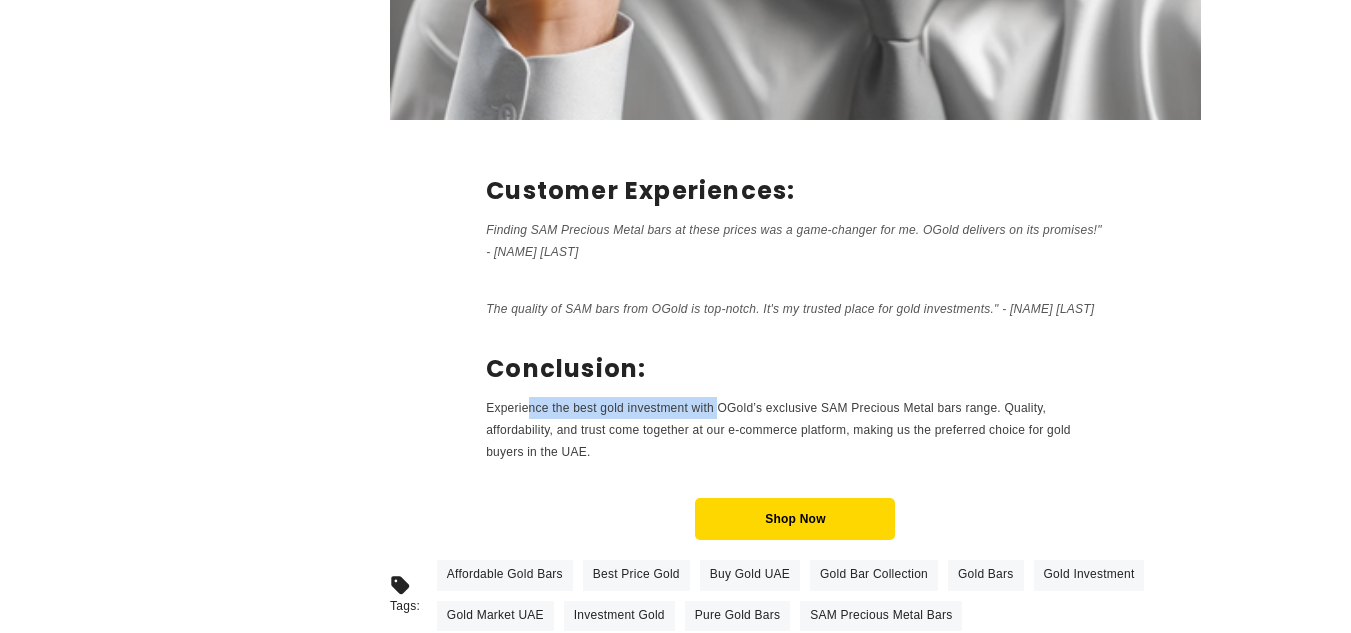 drag, startPoint x: 527, startPoint y: 409, endPoint x: 786, endPoint y: 414, distance: 259.04825 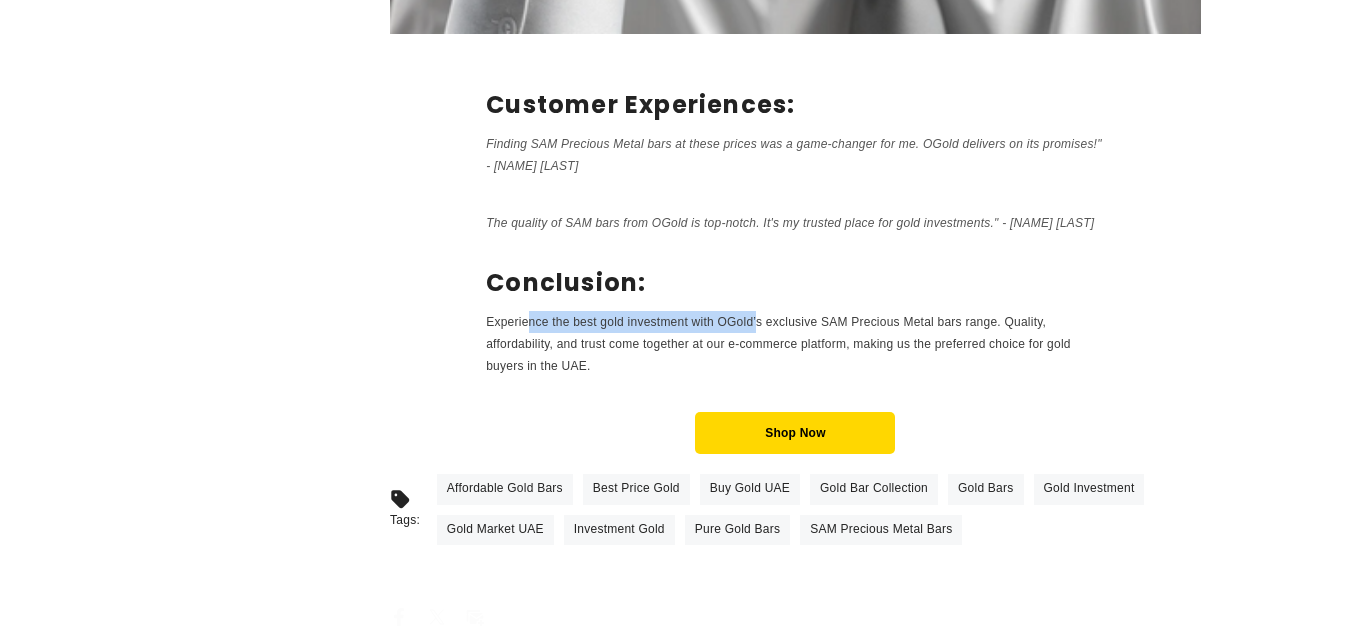 scroll, scrollTop: 2700, scrollLeft: 0, axis: vertical 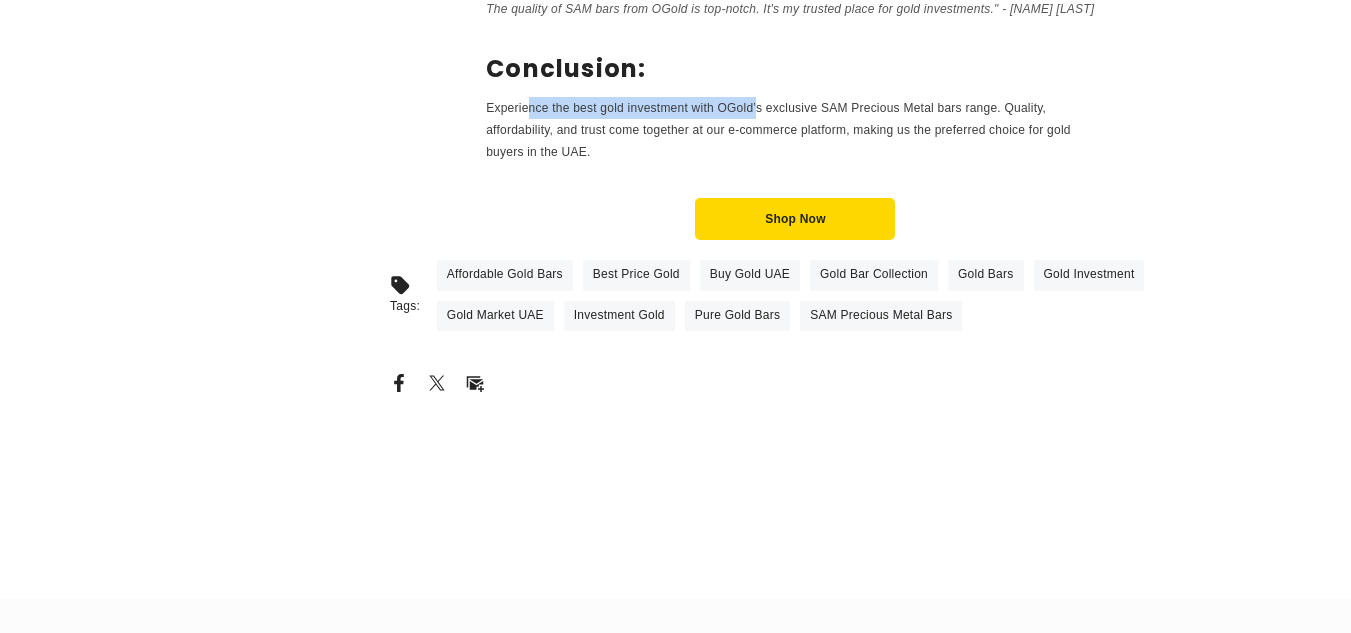 click on "Shop Now" at bounding box center (795, 219) 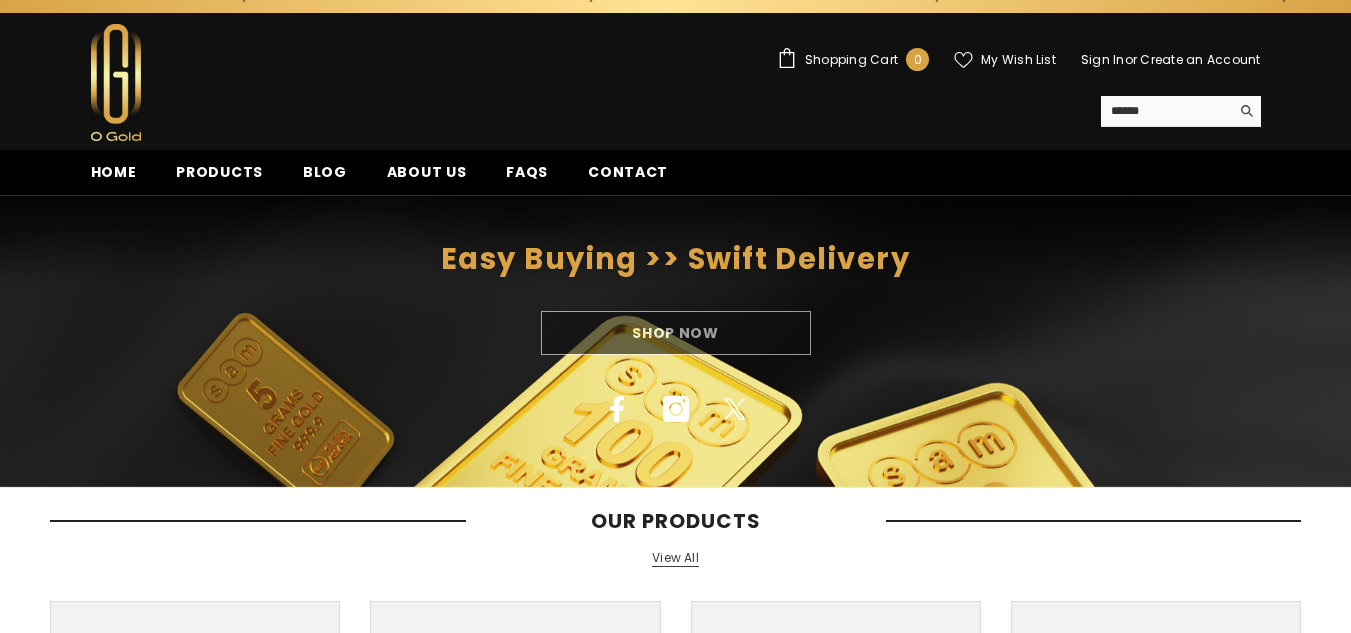 scroll, scrollTop: 0, scrollLeft: 0, axis: both 